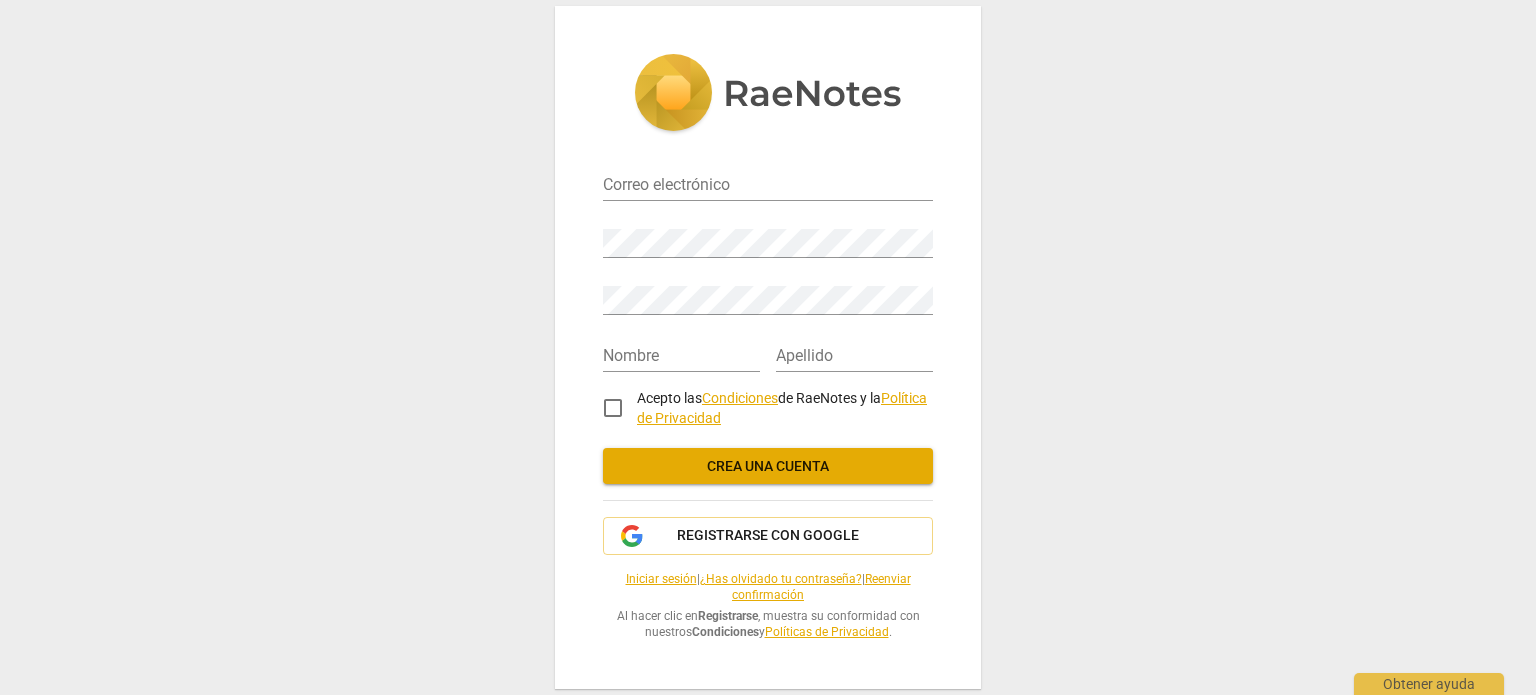 scroll, scrollTop: 0, scrollLeft: 0, axis: both 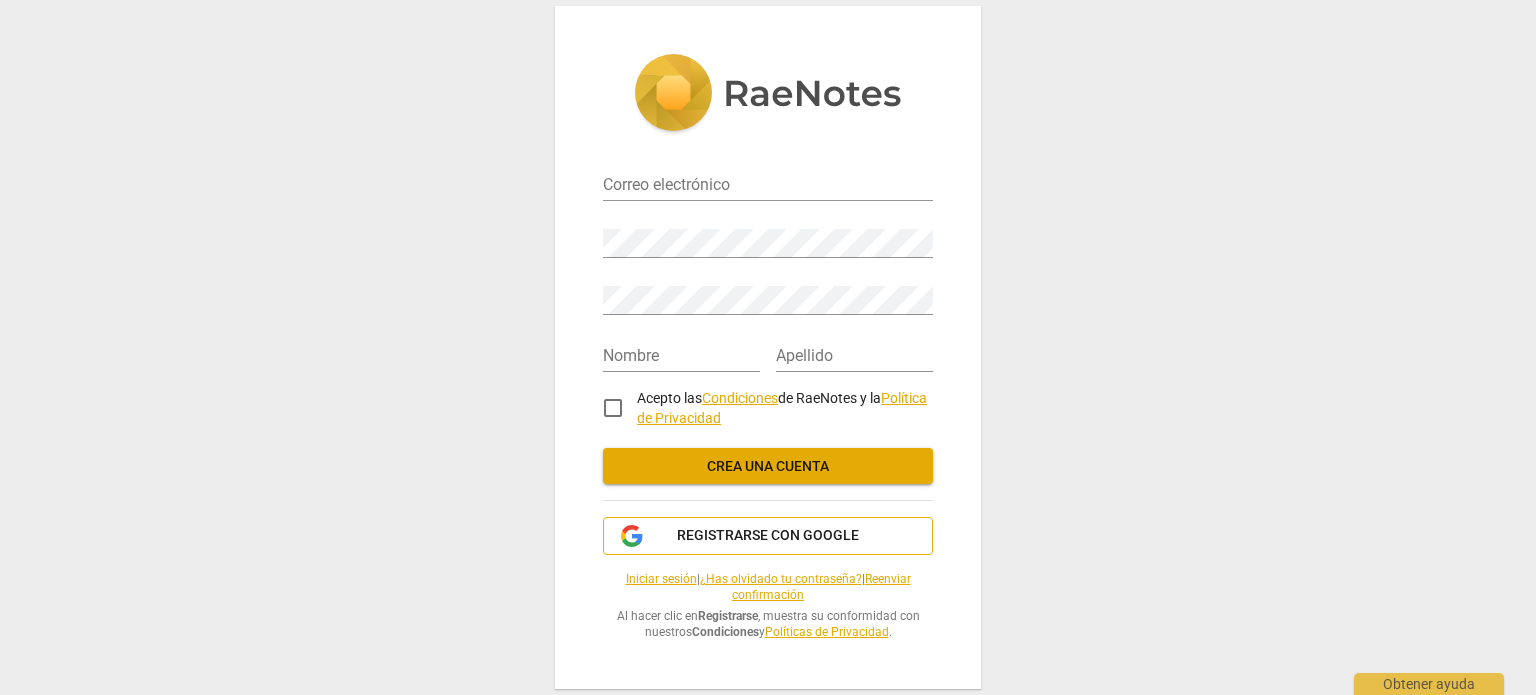 click on "Registrarse con Google" at bounding box center (768, 536) 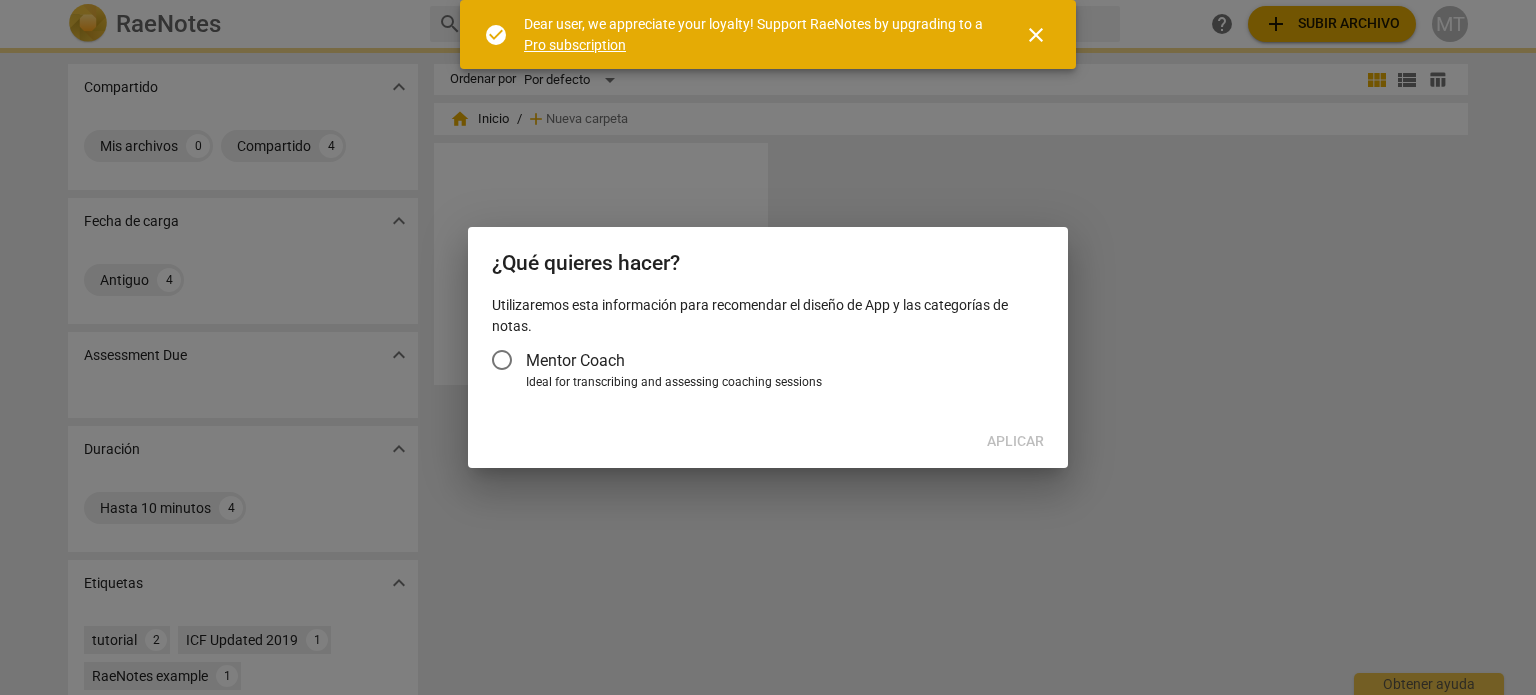 scroll, scrollTop: 0, scrollLeft: 0, axis: both 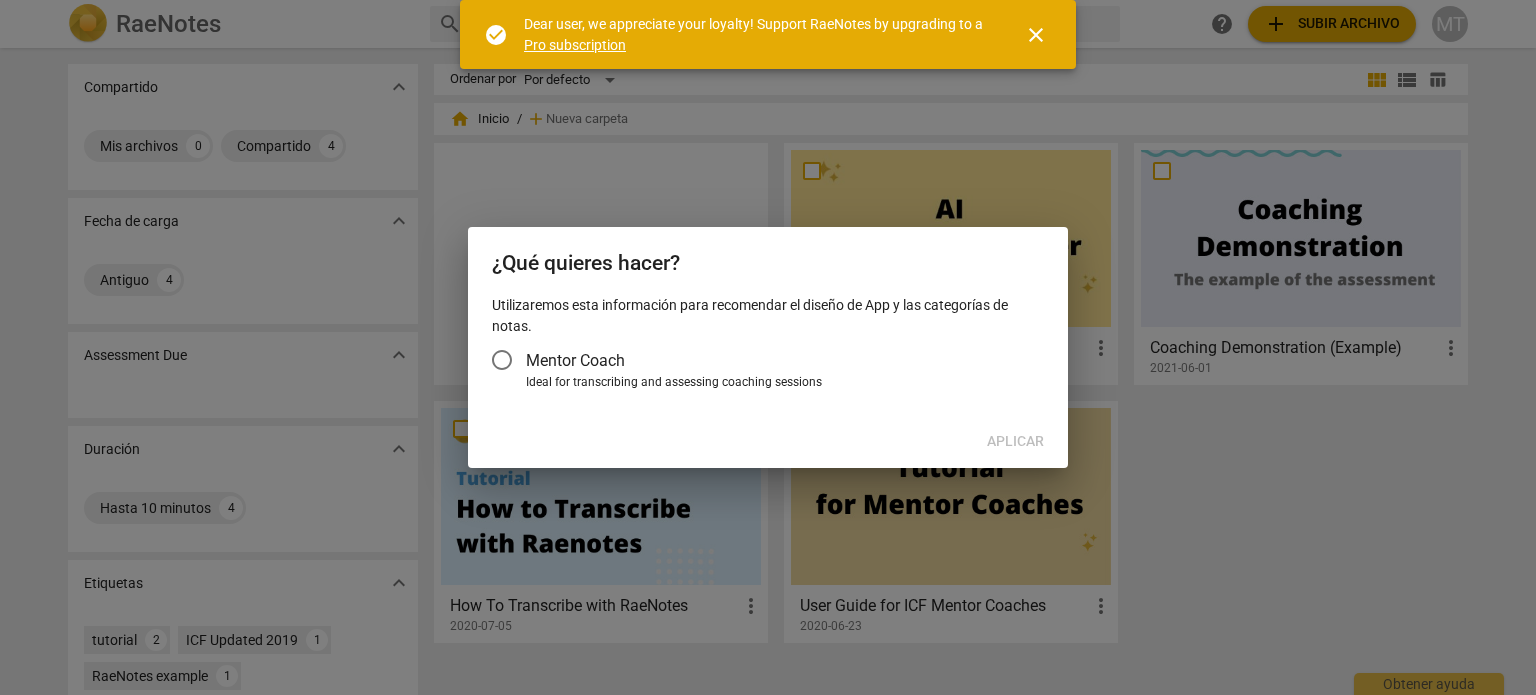 click on "Mentor Coach" at bounding box center [502, 360] 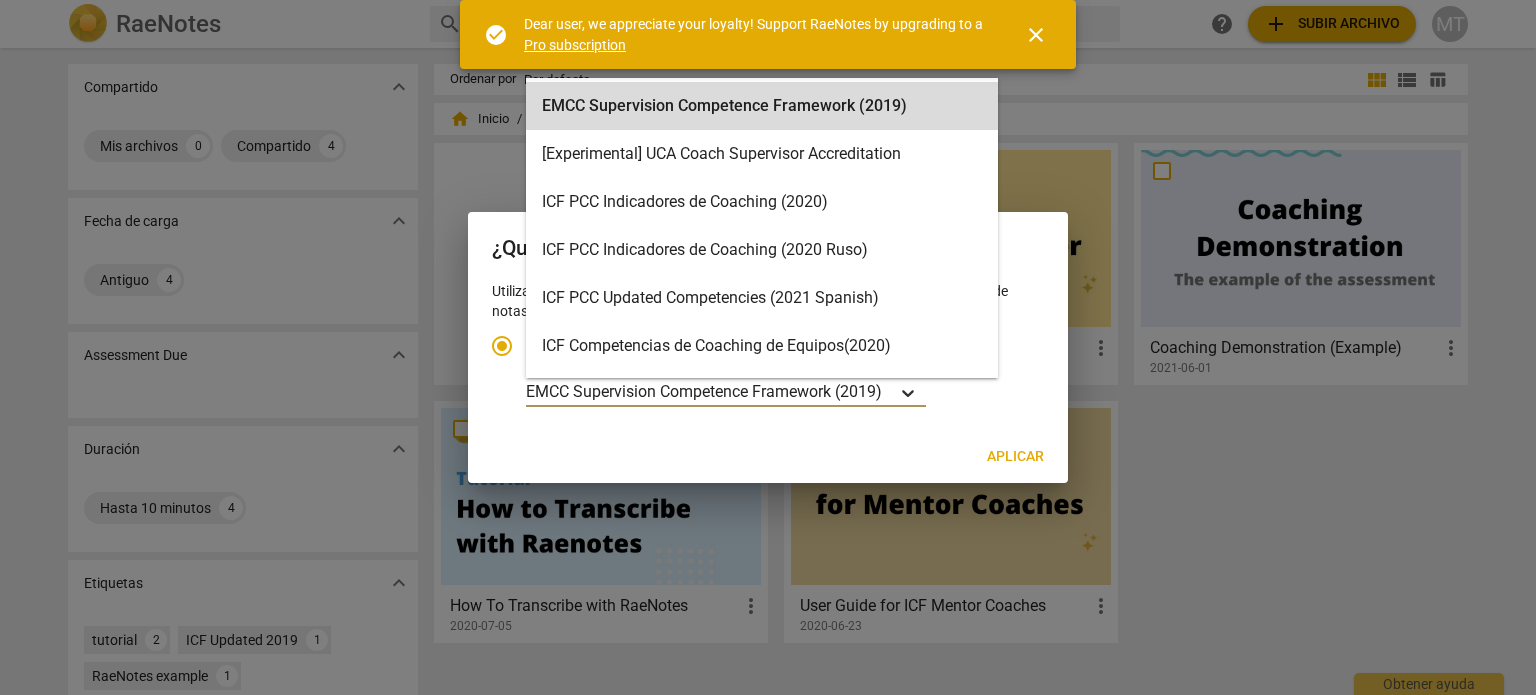 click 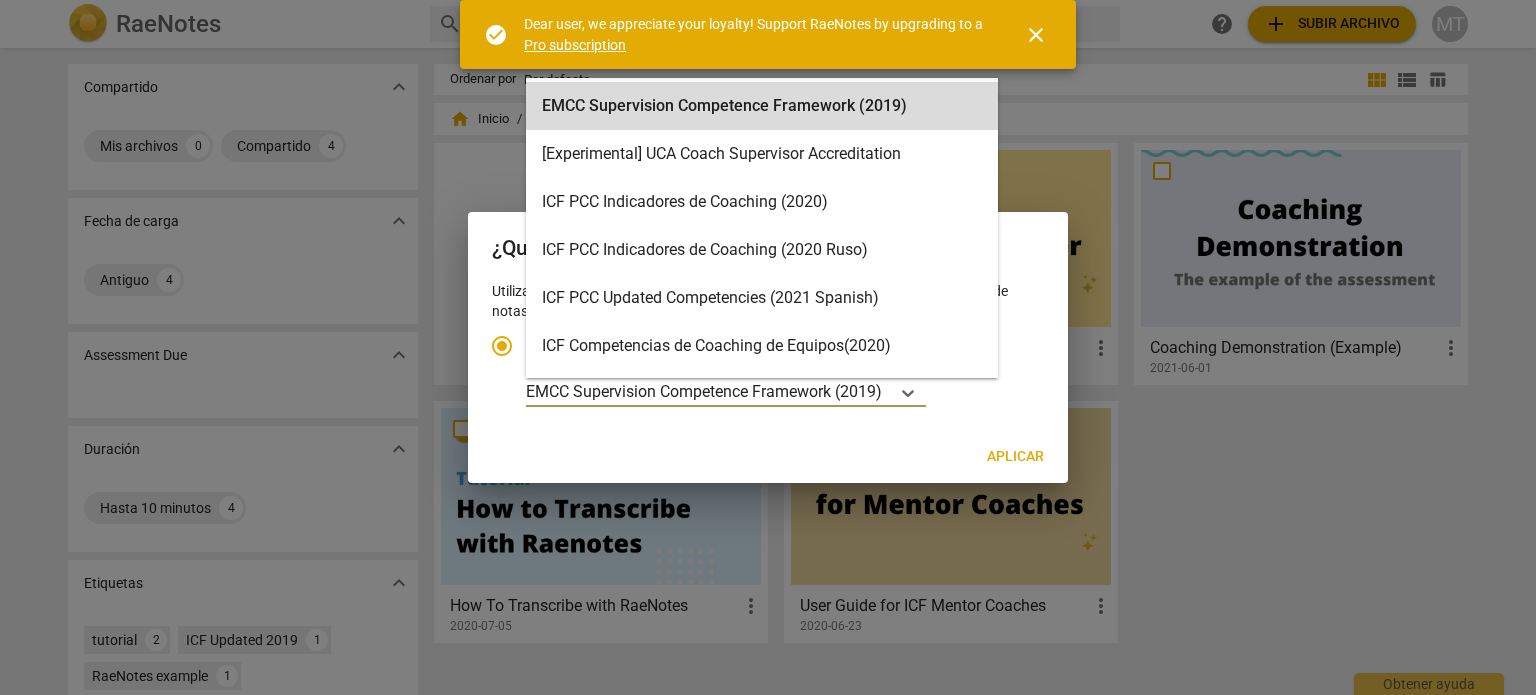 scroll, scrollTop: 56, scrollLeft: 0, axis: vertical 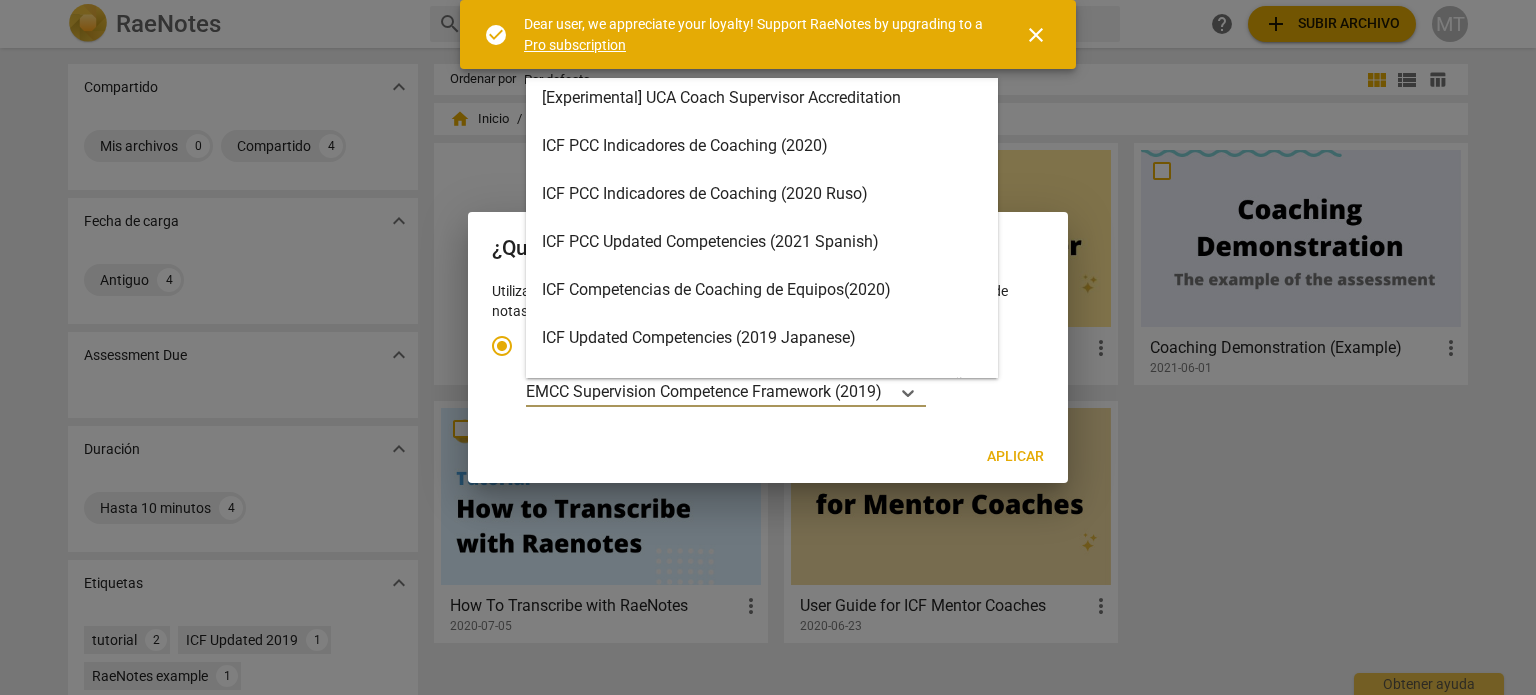 click on "ICF PCC Updated Competencies (2021 Spanish)" at bounding box center (762, 242) 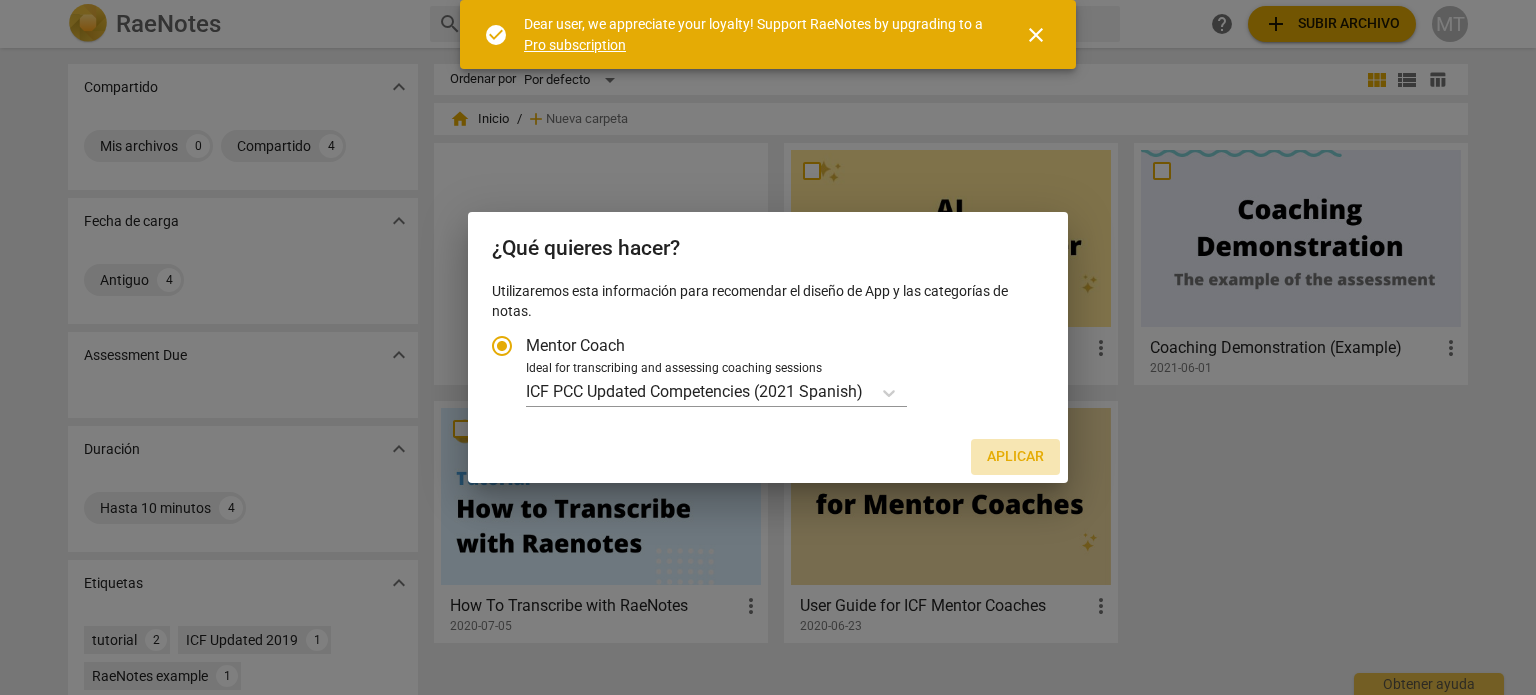 click on "Aplicar" at bounding box center [1015, 457] 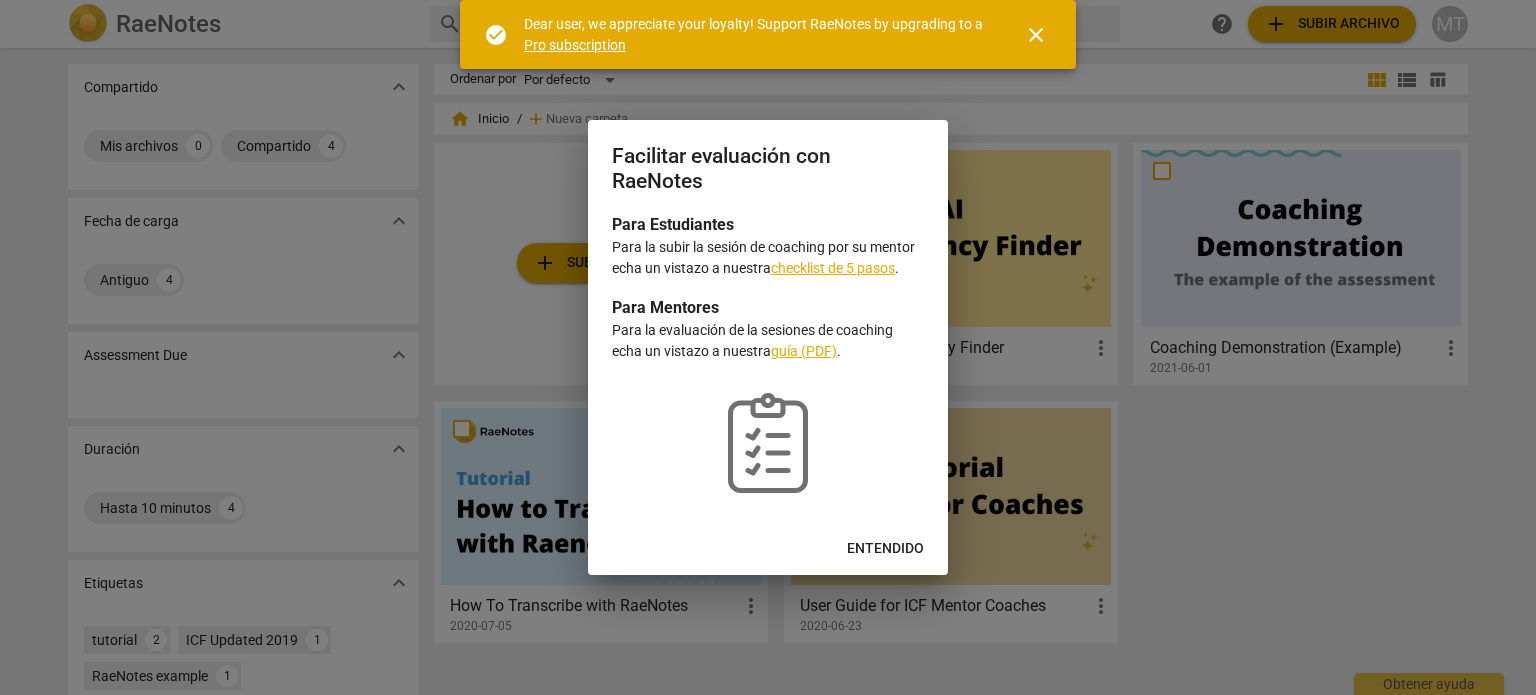 radio on "false" 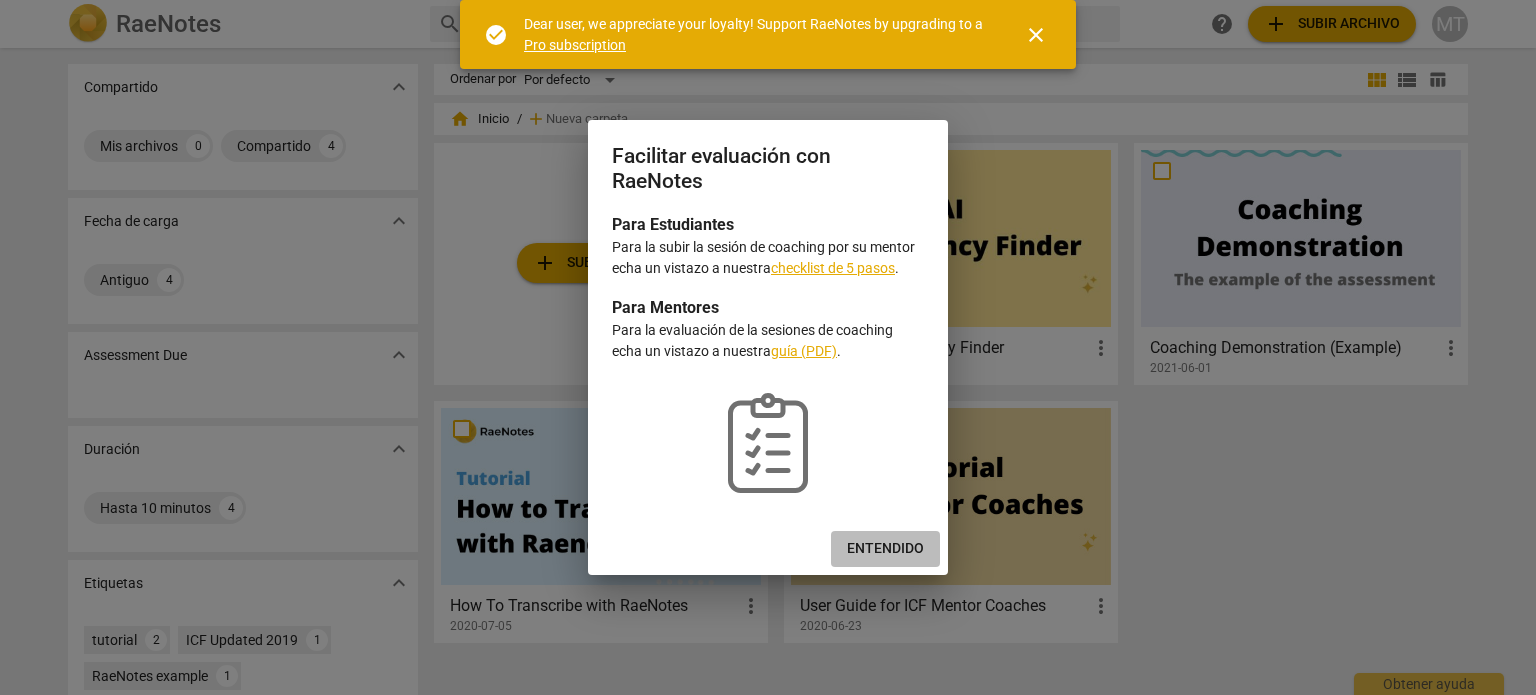 click on "Entendido" at bounding box center [885, 549] 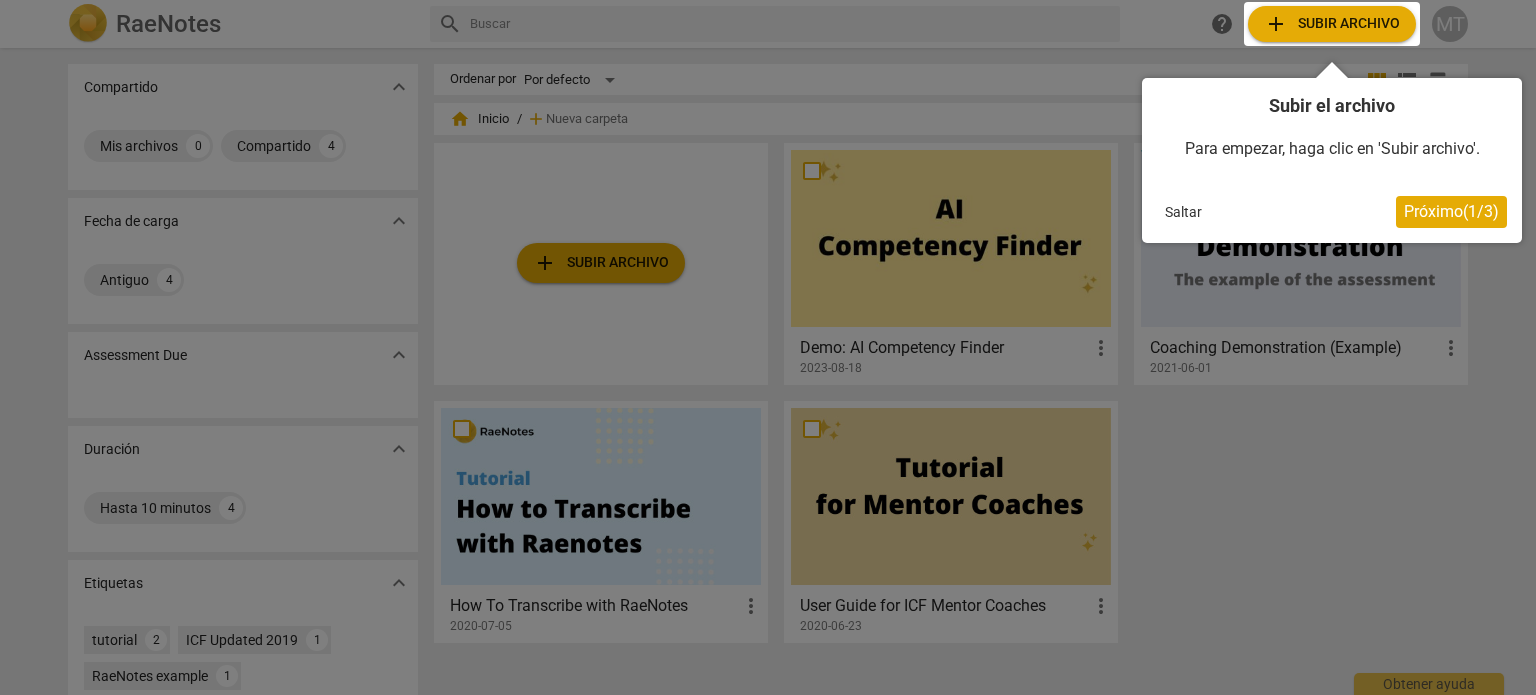 click on "Para empezar, haga clic en 'Subir archivo'." at bounding box center (1332, 149) 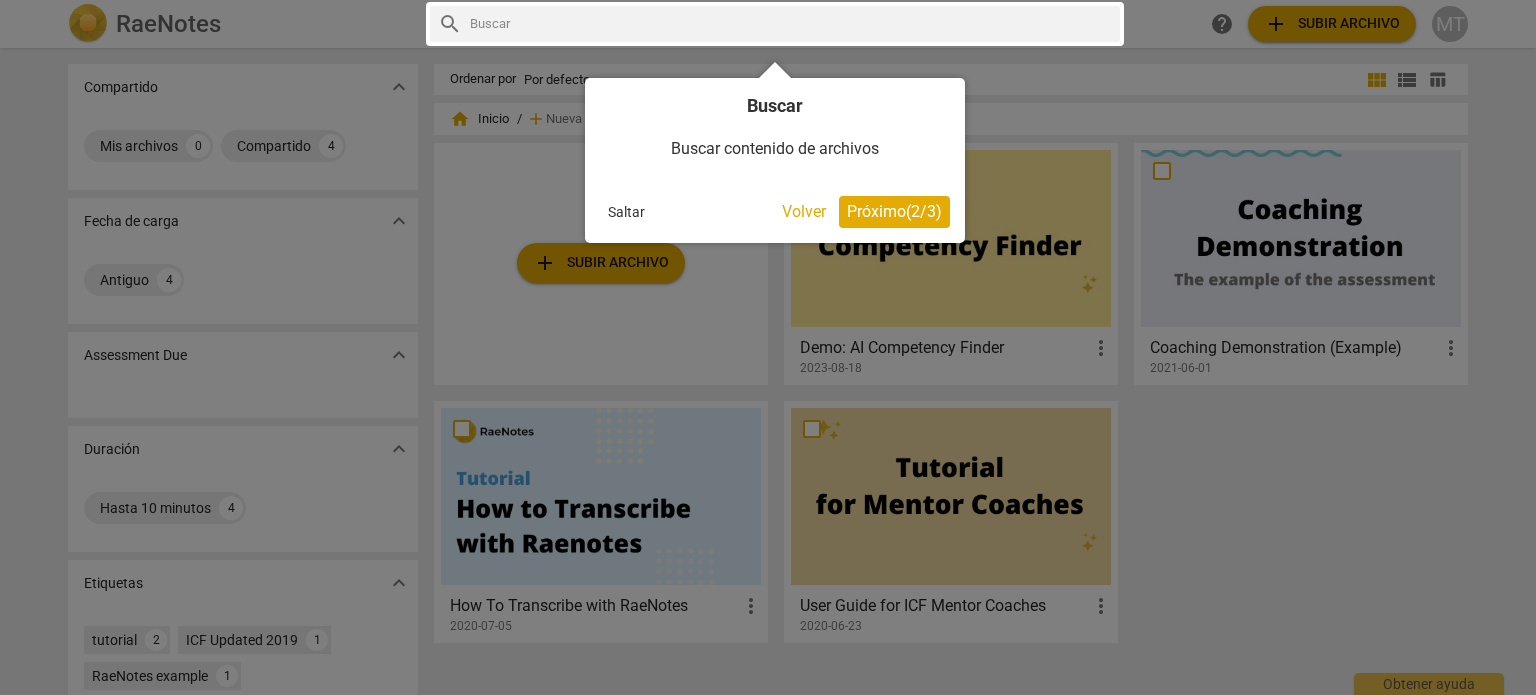 click on "Próximo   ( 2 / 3 )" at bounding box center (894, 211) 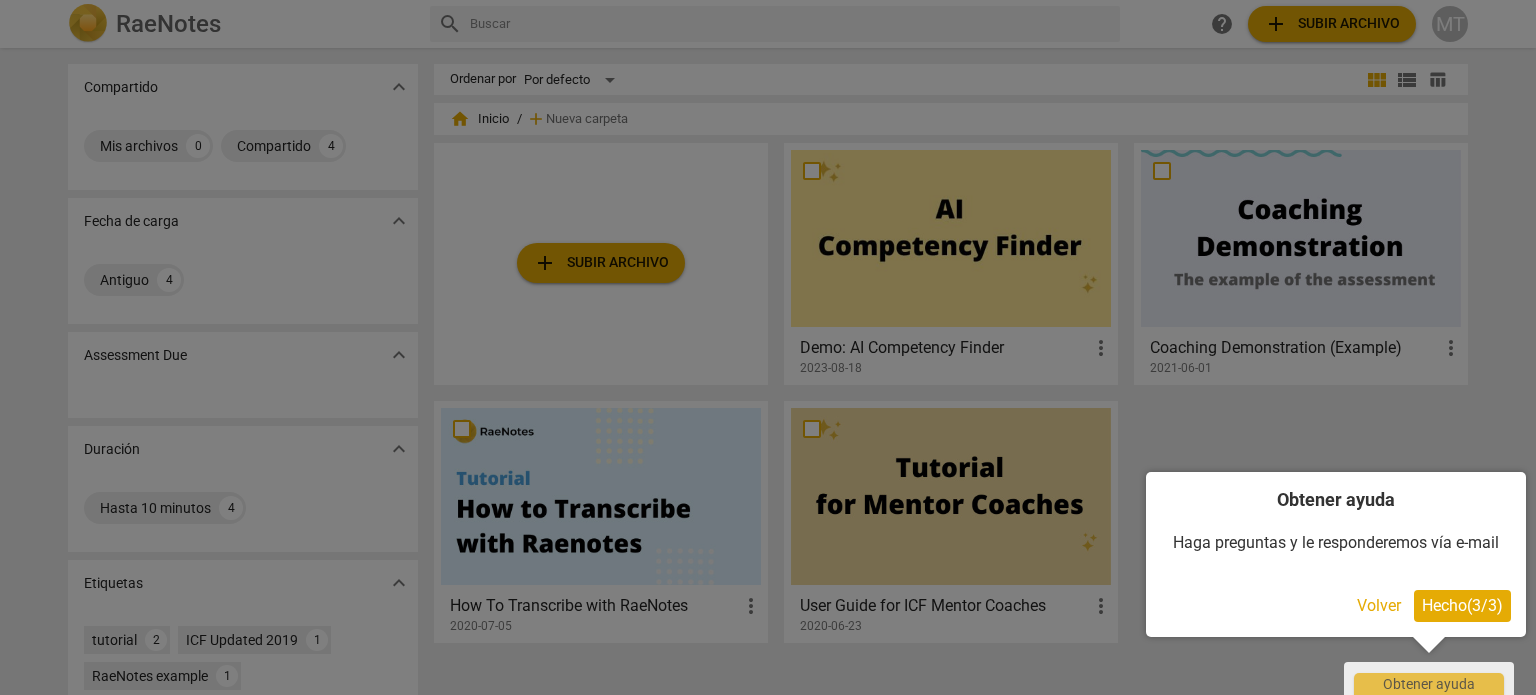 click on "Hecho  ( 3 / 3 )" at bounding box center (1462, 605) 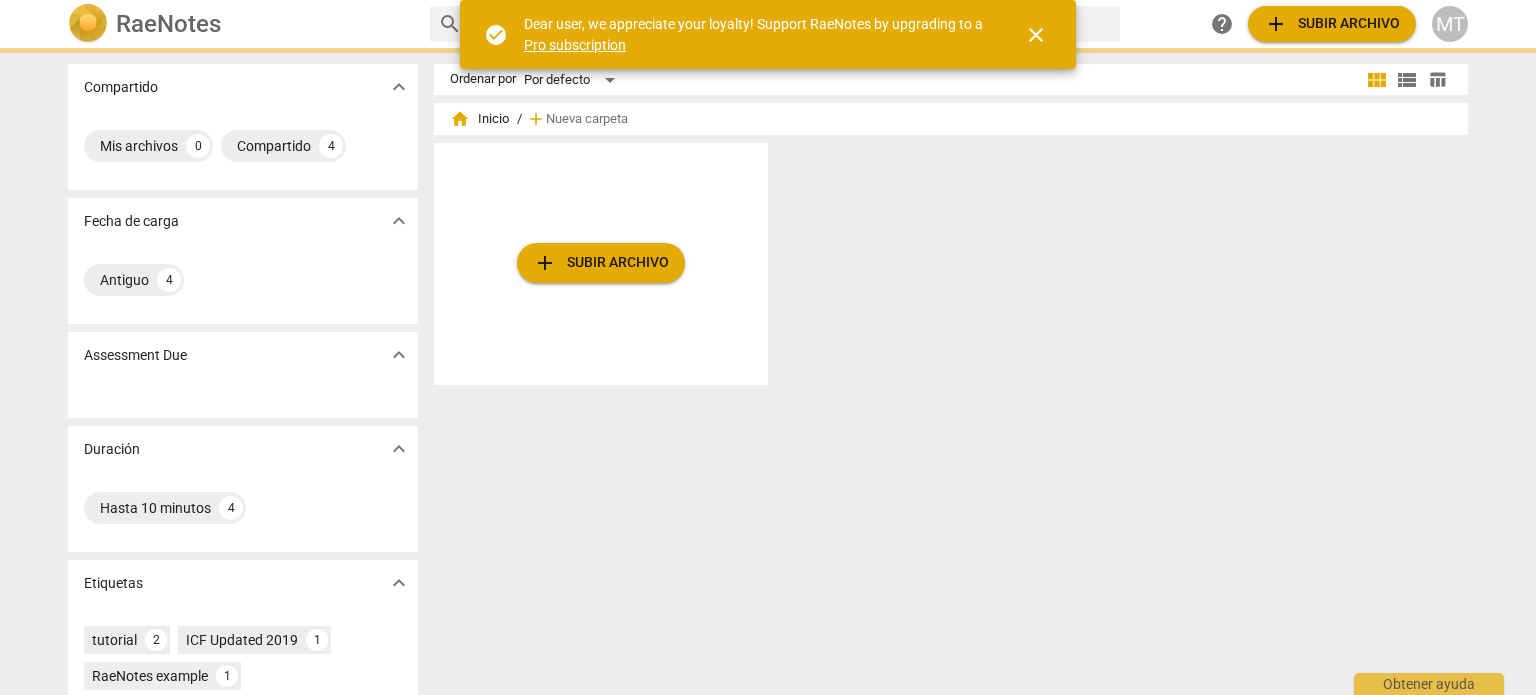 scroll, scrollTop: 0, scrollLeft: 0, axis: both 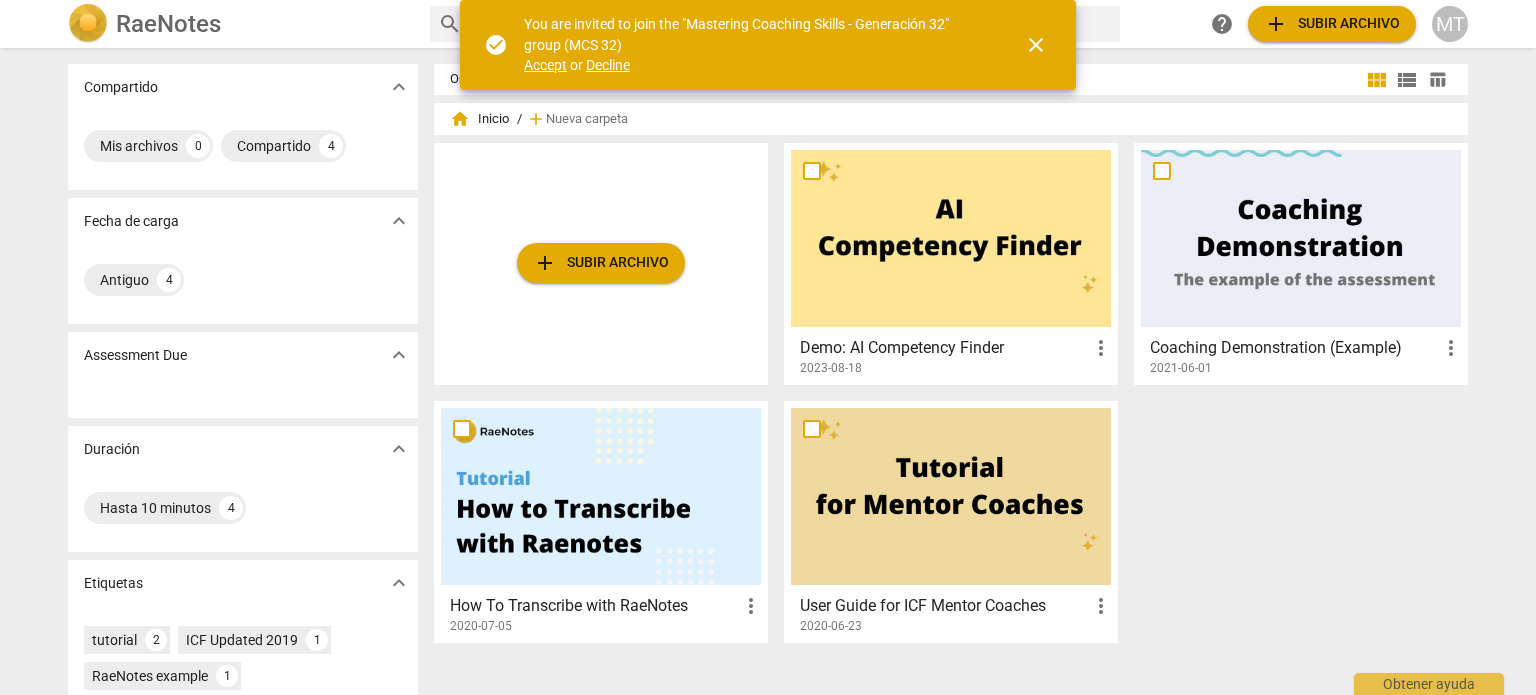 click on "Accept" at bounding box center (545, 65) 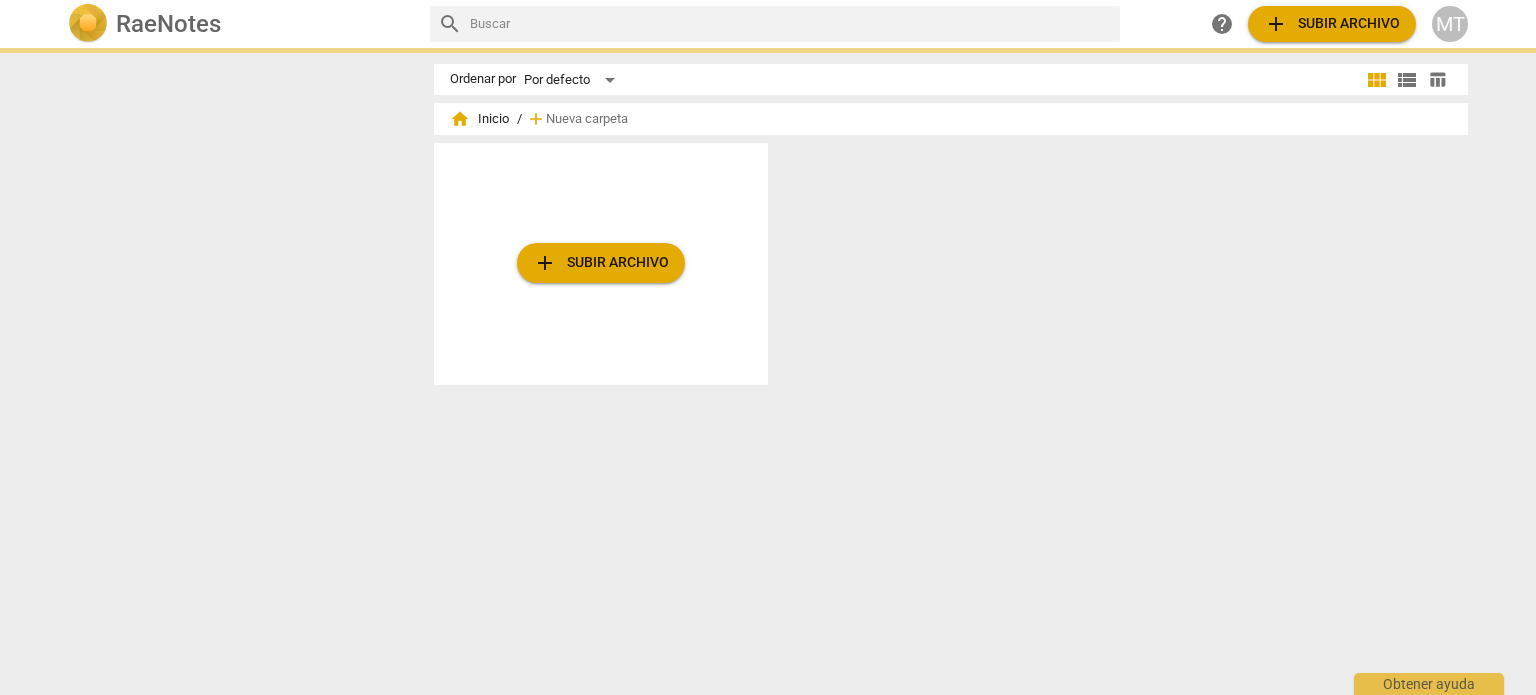 scroll, scrollTop: 0, scrollLeft: 0, axis: both 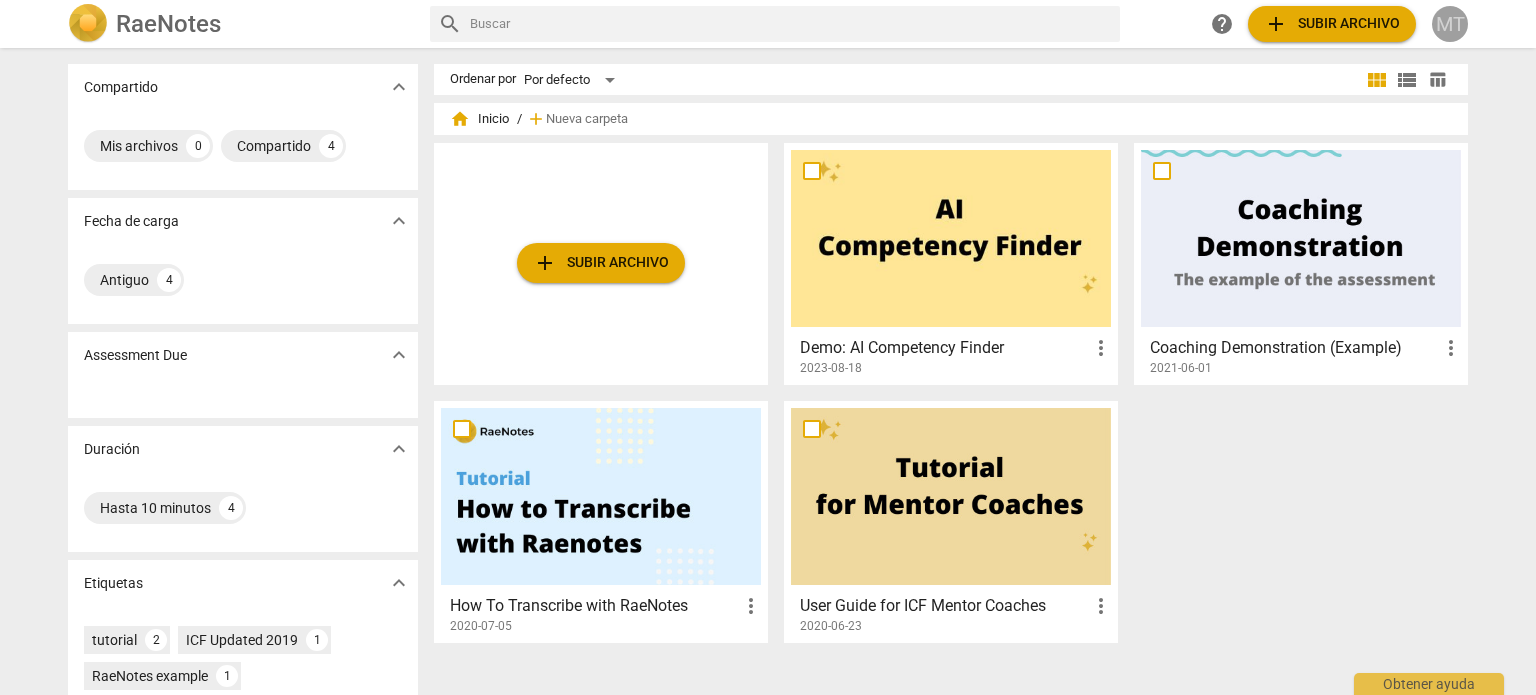 click on "MT" at bounding box center (1450, 24) 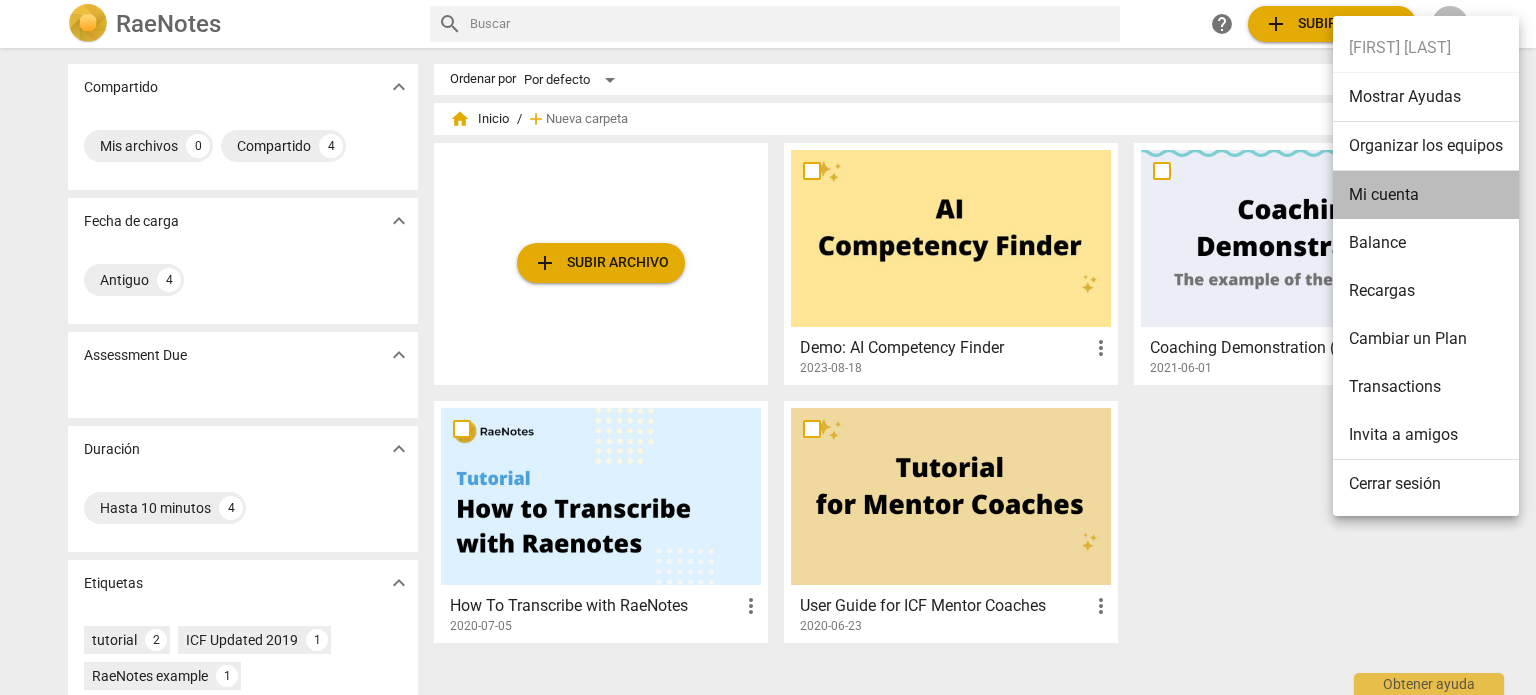 click on "Mi cuenta" at bounding box center (1426, 195) 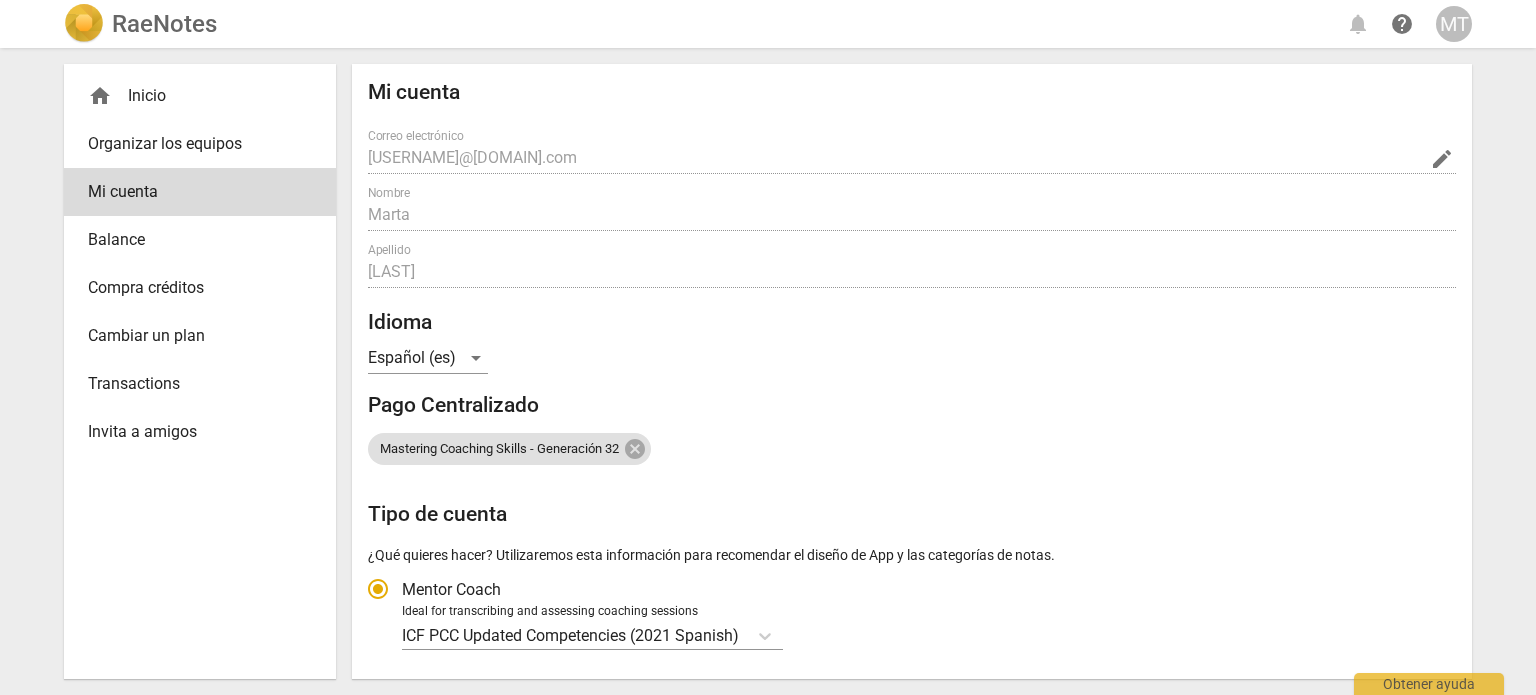 radio on "false" 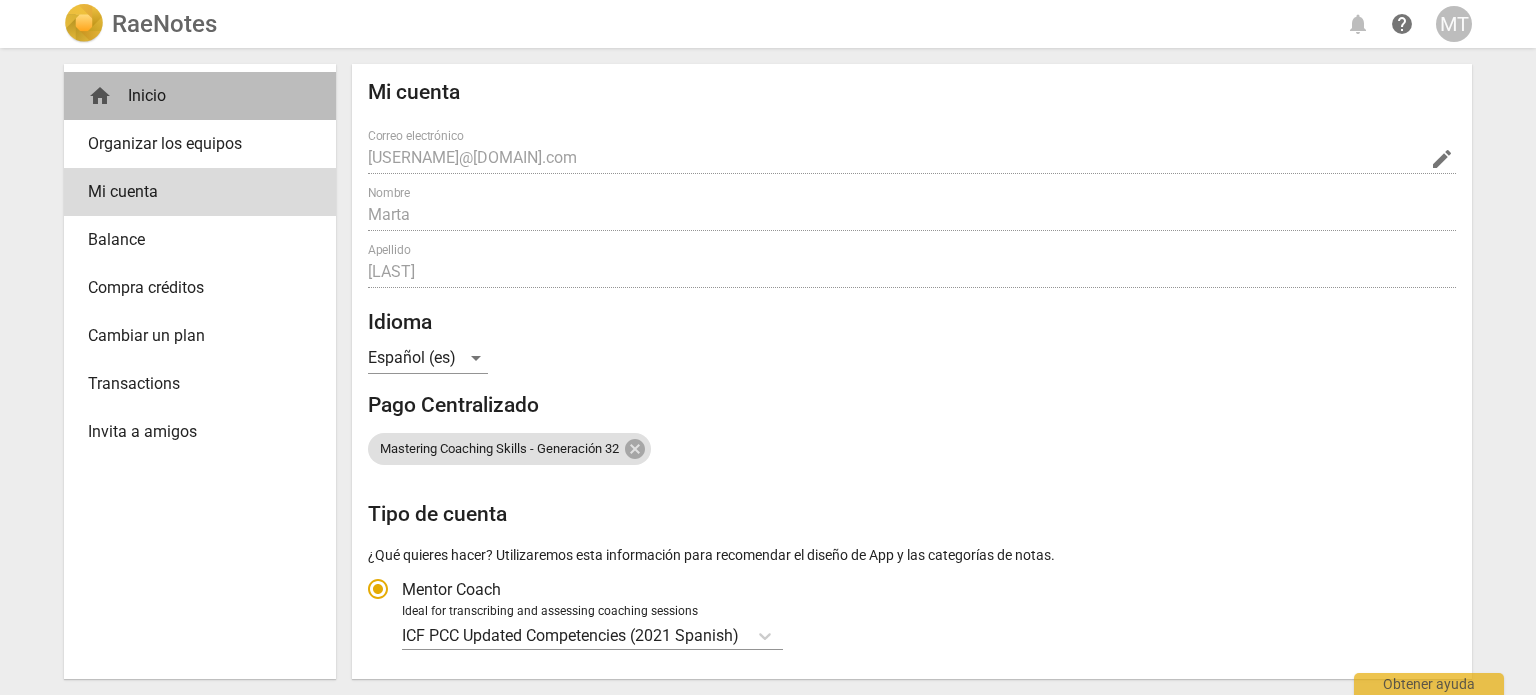 click on "home Inicio" at bounding box center (192, 96) 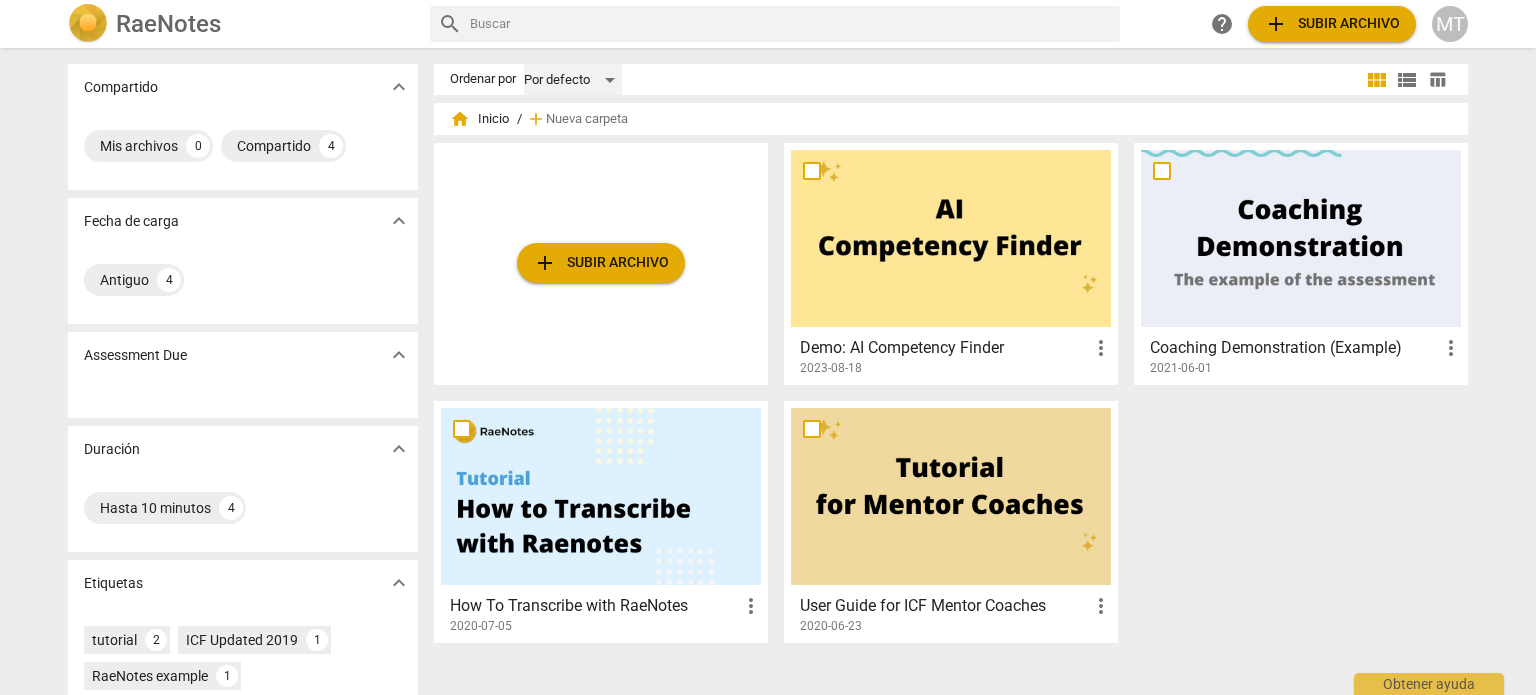 click on "Por defecto" at bounding box center [573, 80] 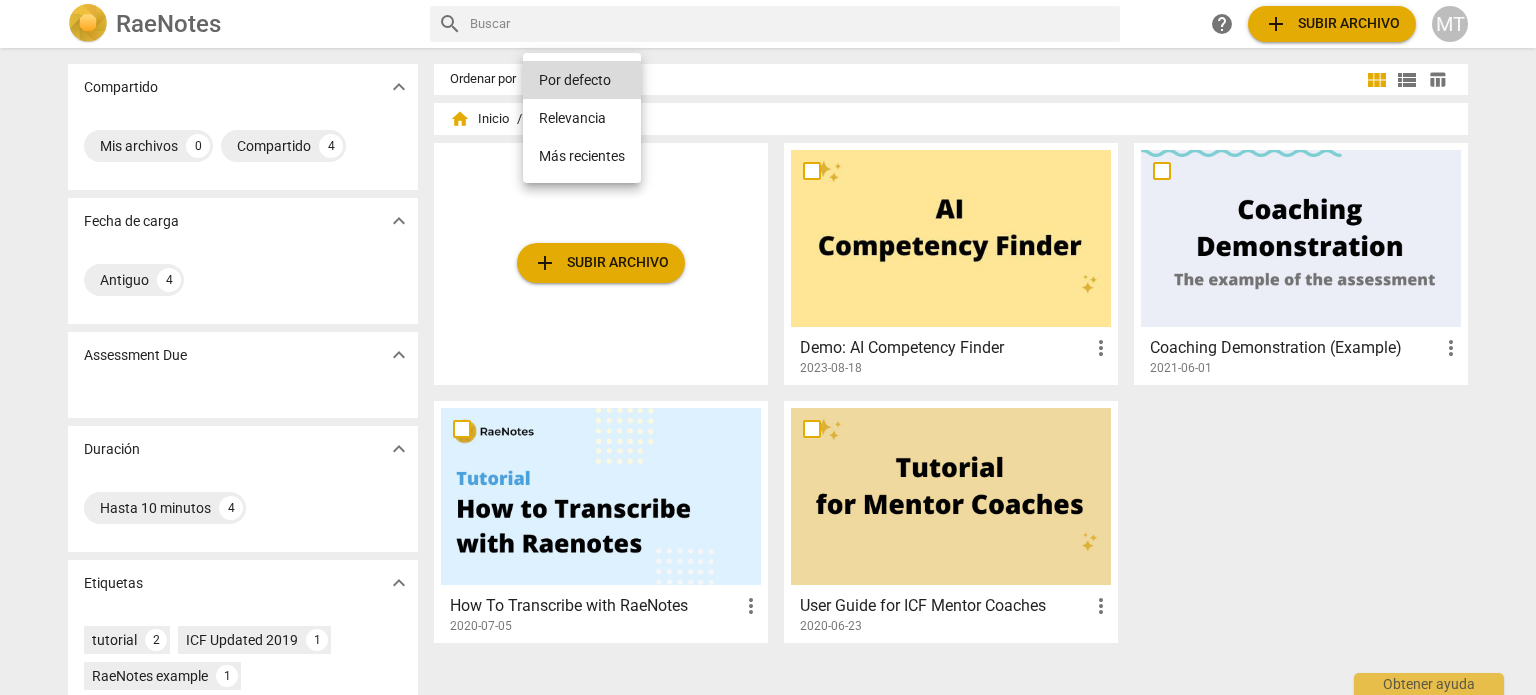 click on "Más recientes" at bounding box center [582, 156] 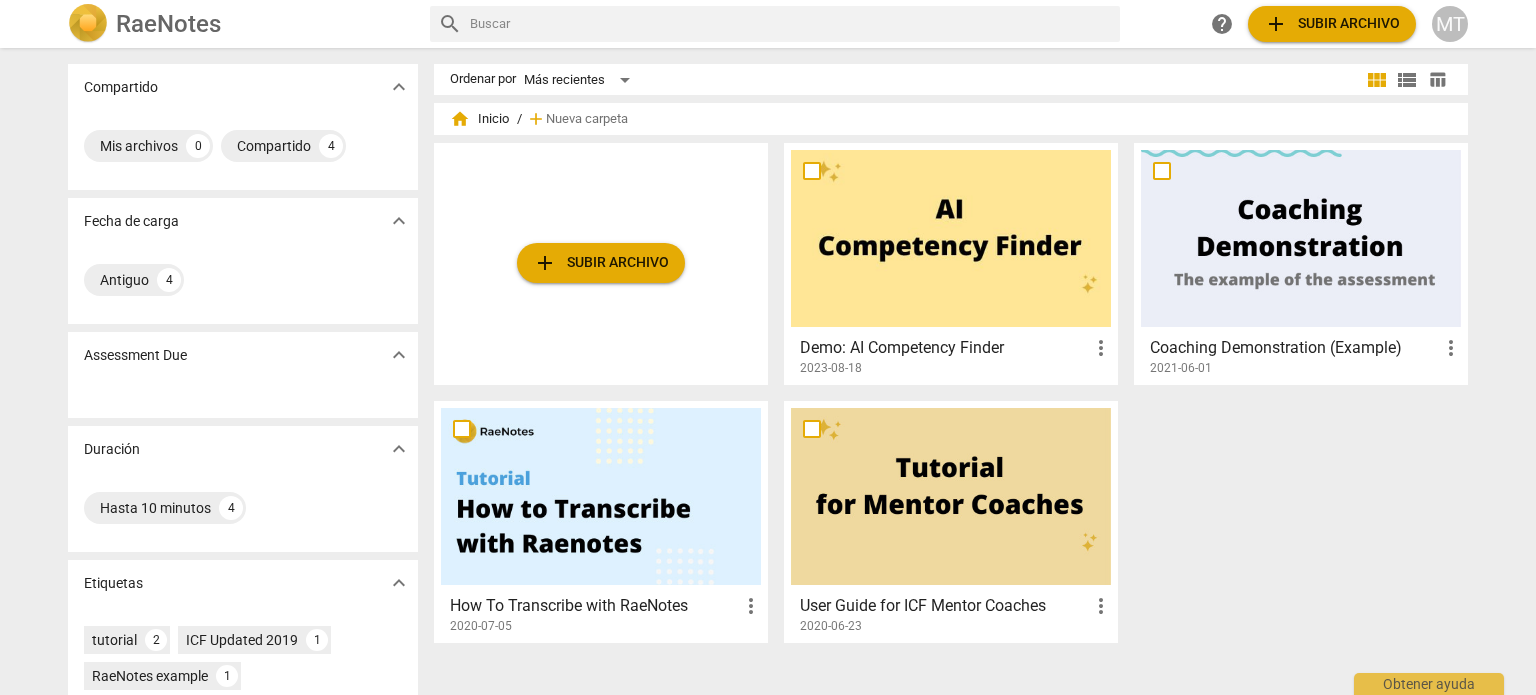 click on "view_list" at bounding box center [1407, 80] 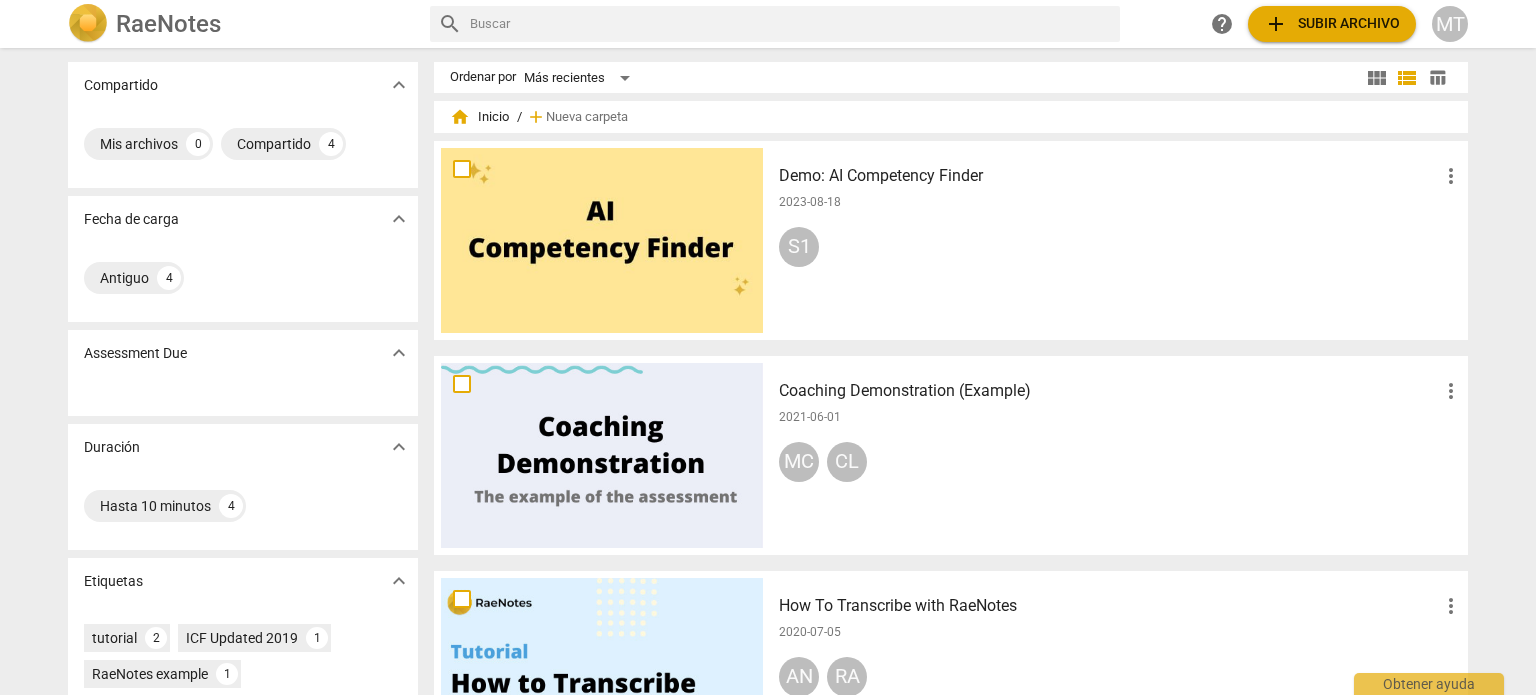 scroll, scrollTop: 0, scrollLeft: 0, axis: both 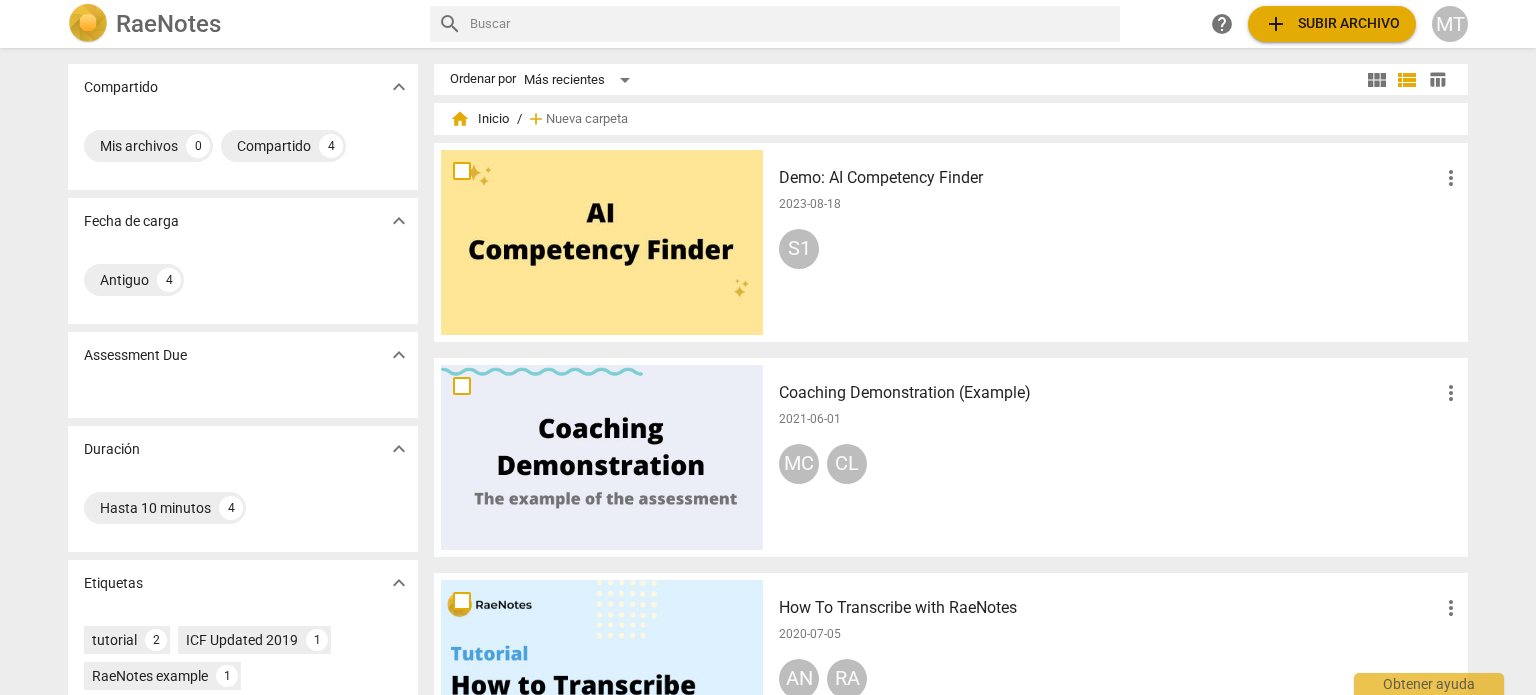 click on "MT" at bounding box center [1450, 24] 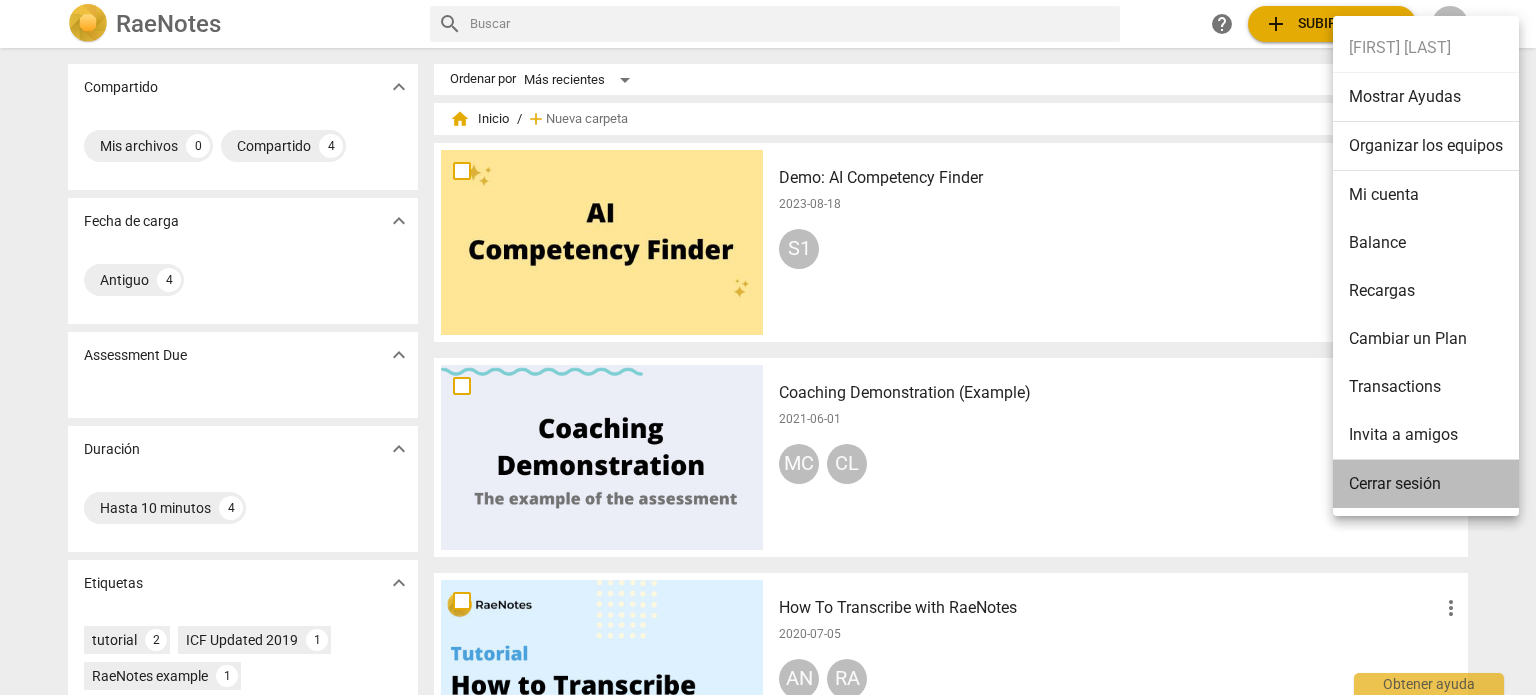 click on "Cerrar sesión" at bounding box center (1426, 484) 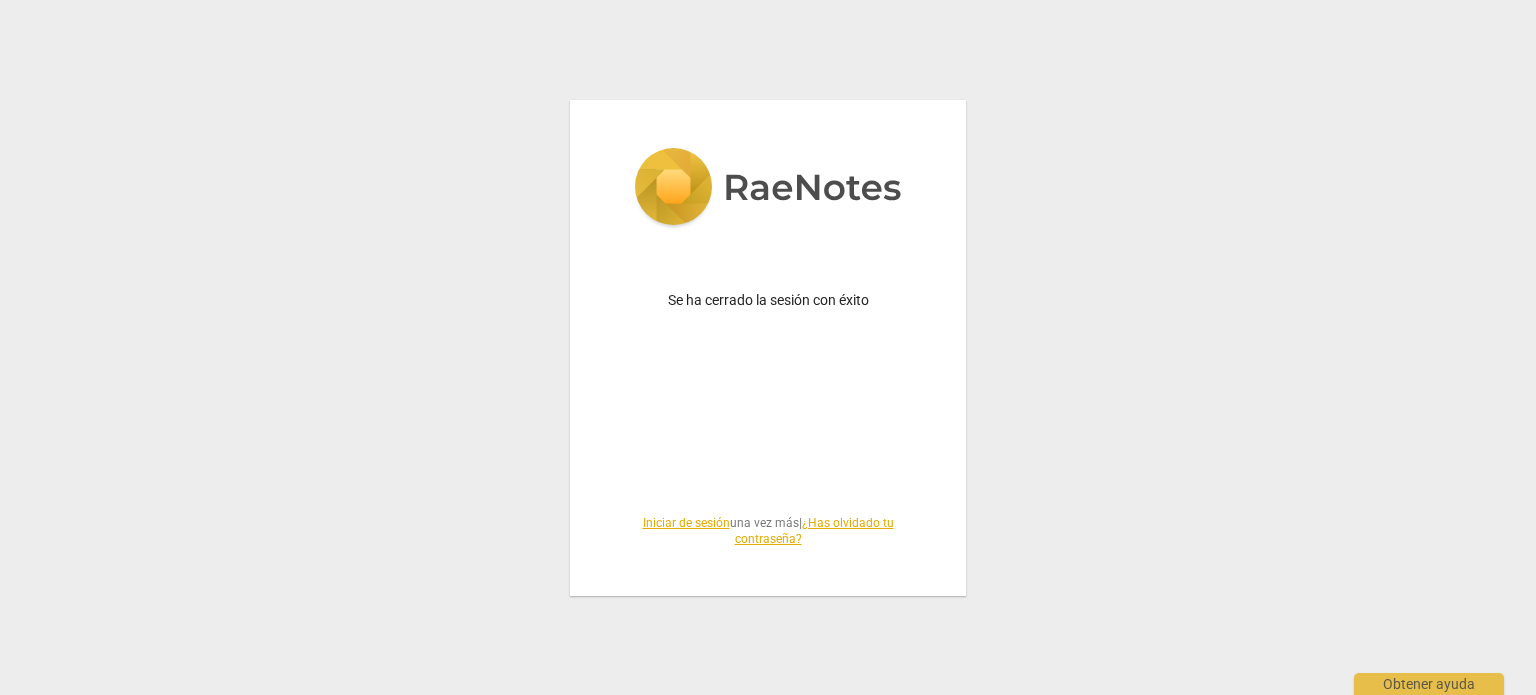 click on "Iniciar de sesión" at bounding box center [686, 523] 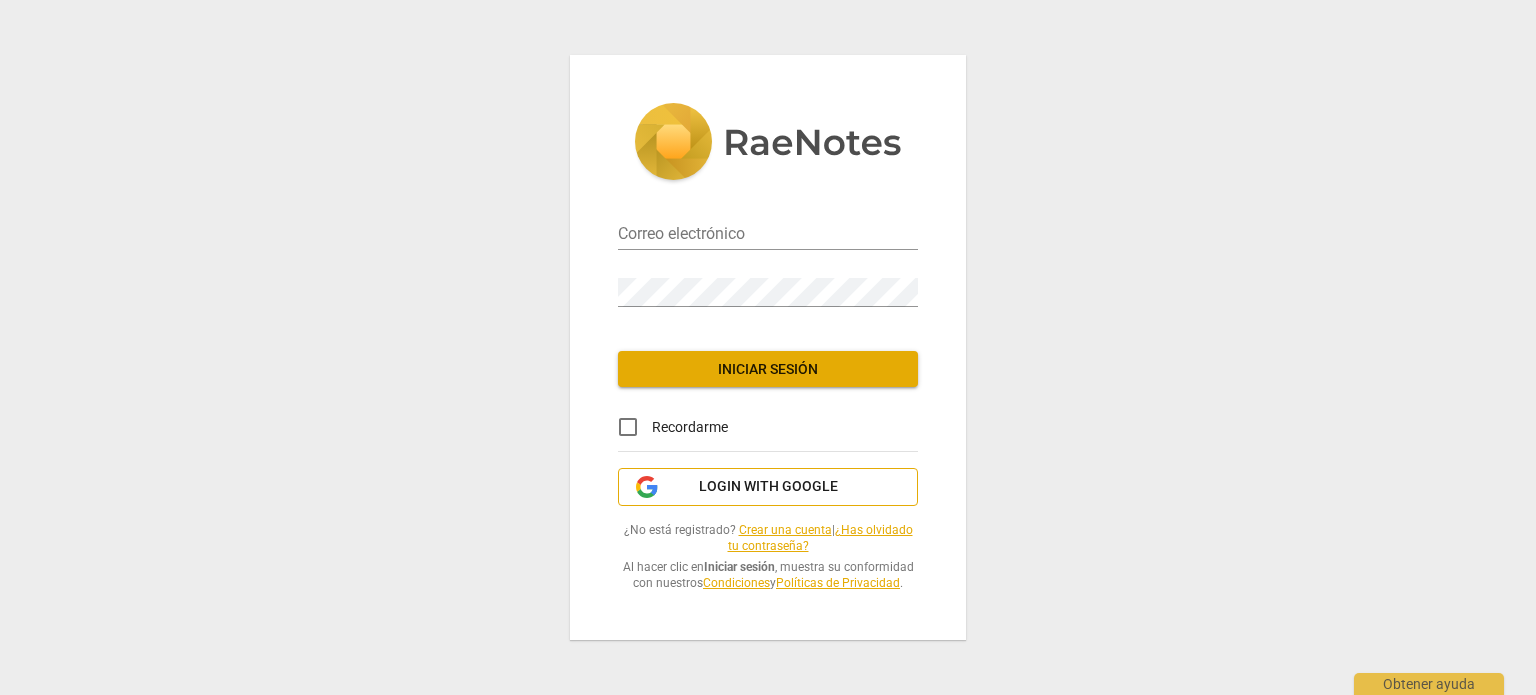 click on "Login with Google" at bounding box center (768, 487) 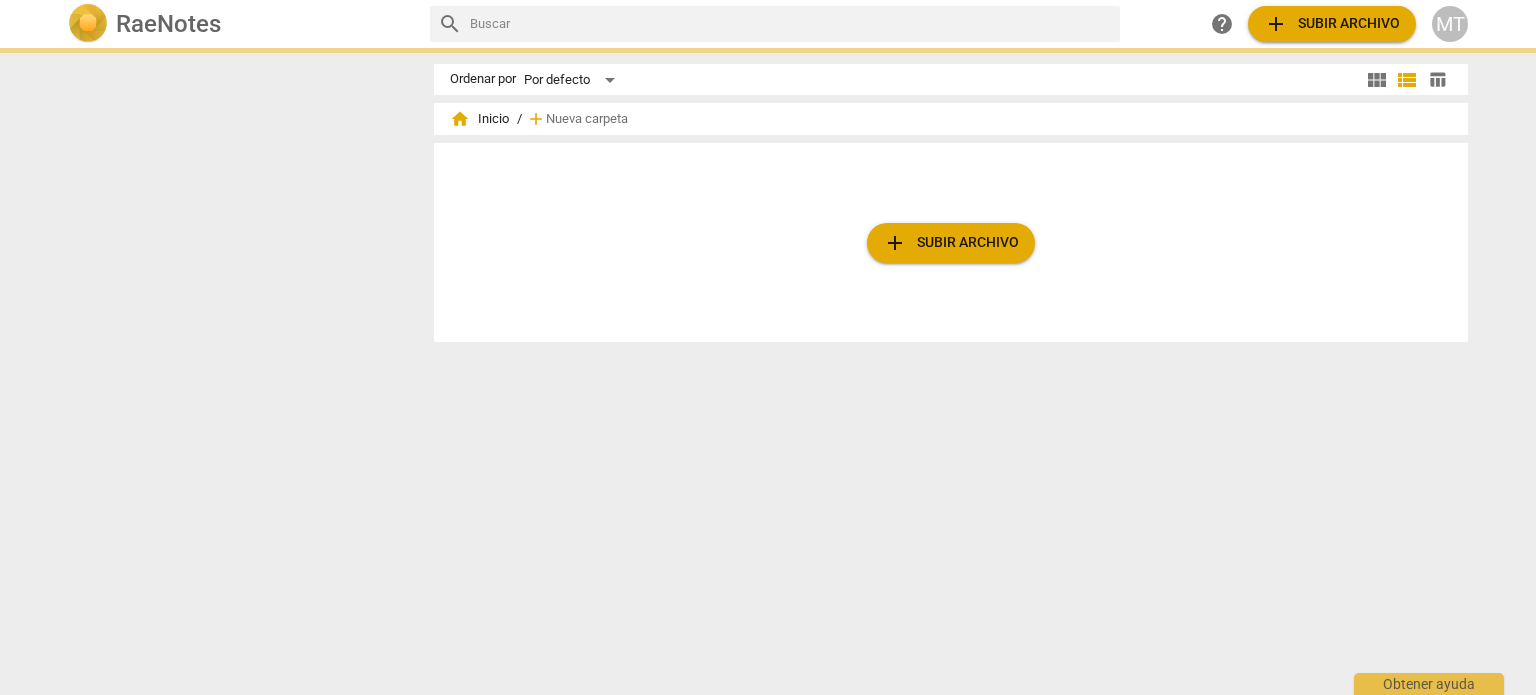 scroll, scrollTop: 0, scrollLeft: 0, axis: both 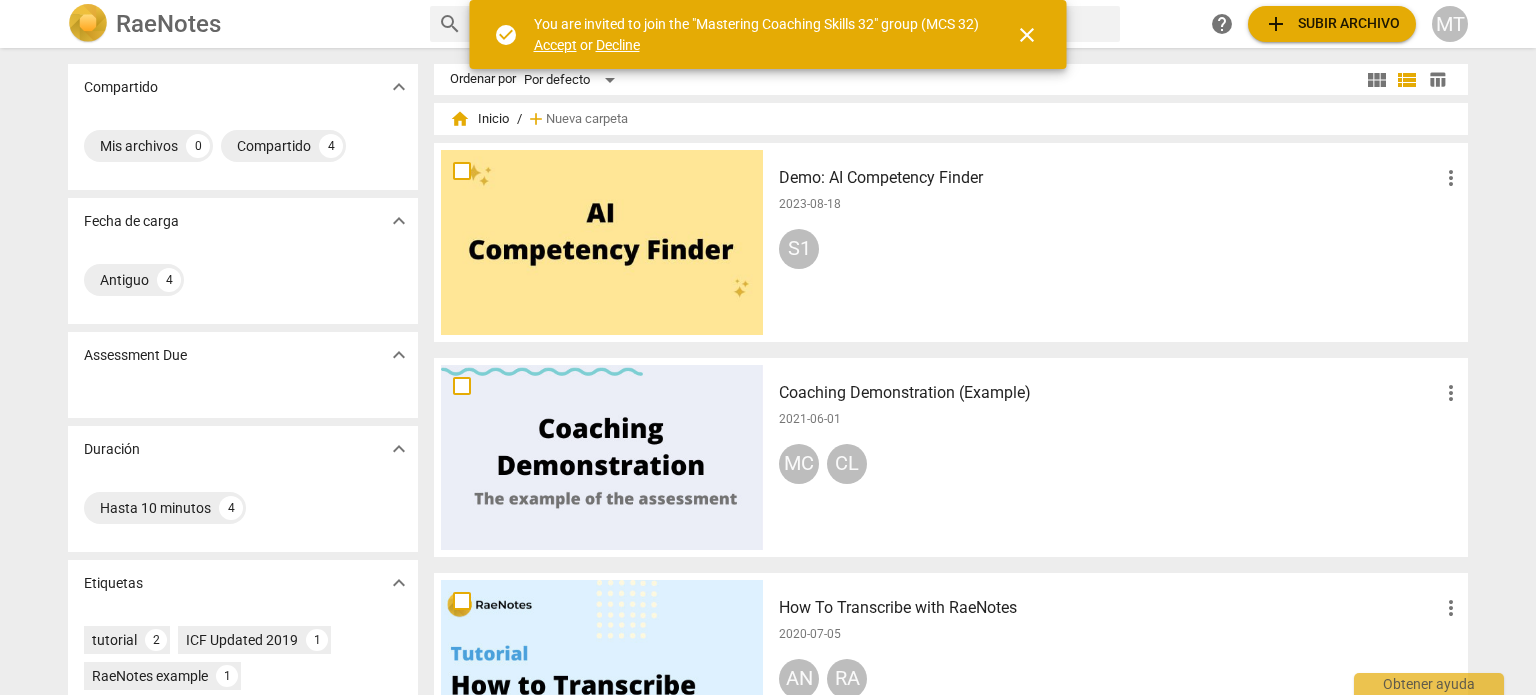 click on "check_circle" at bounding box center [506, 35] 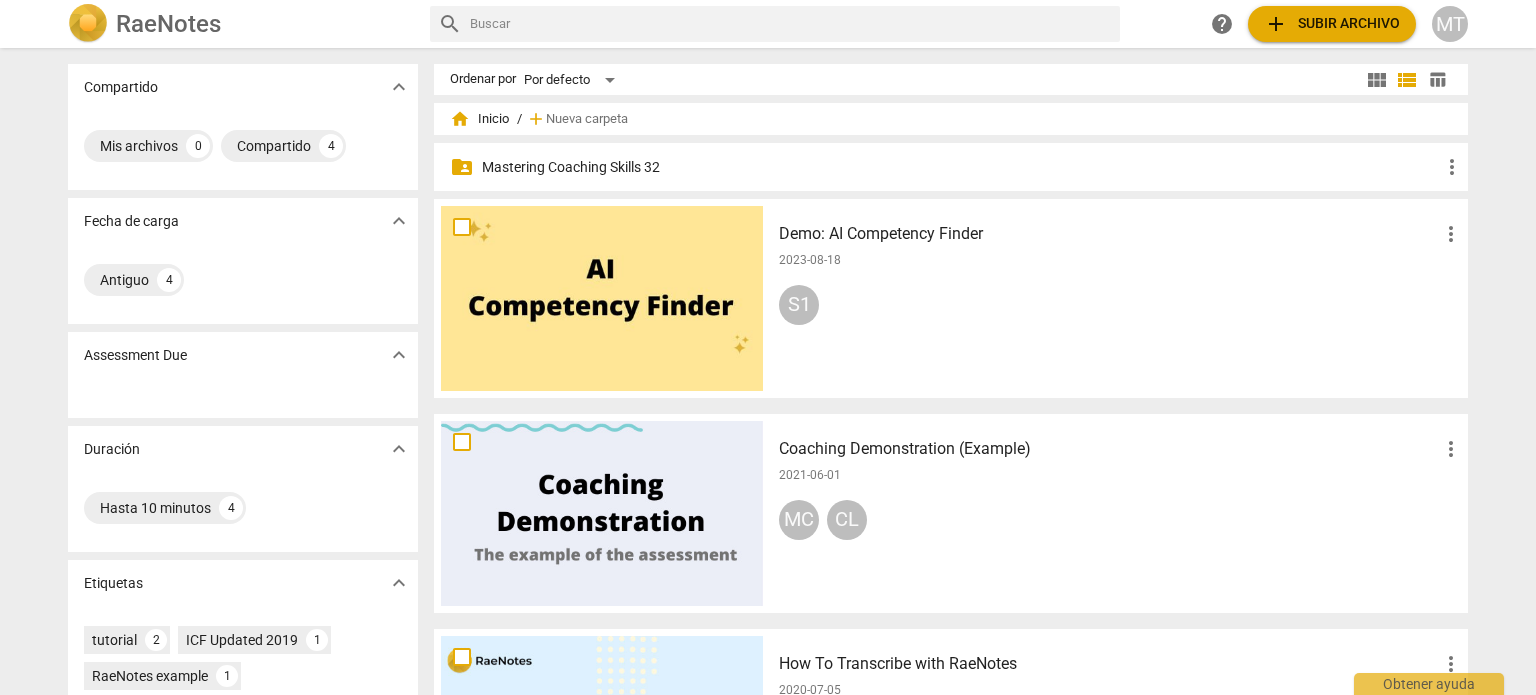 scroll, scrollTop: 0, scrollLeft: 0, axis: both 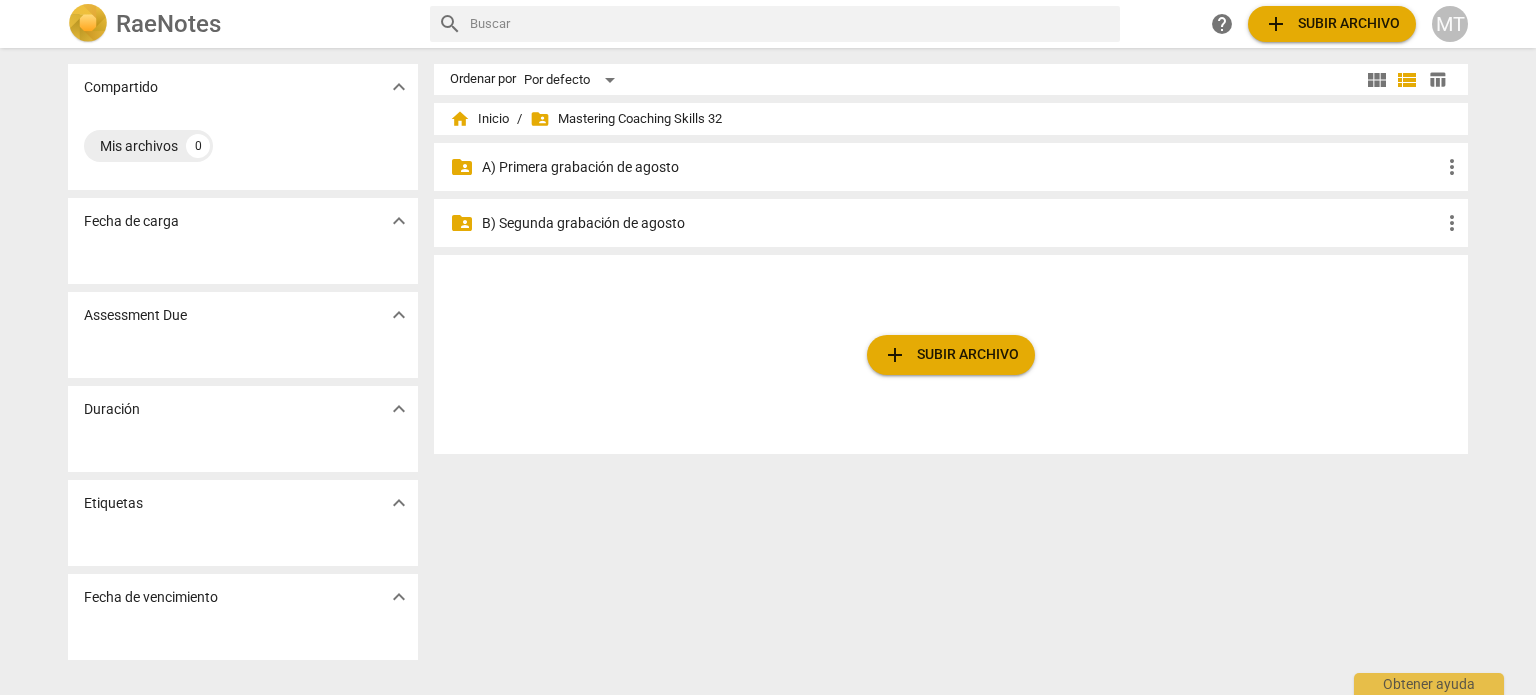 click on "A) Primera grabación de agosto" at bounding box center [961, 167] 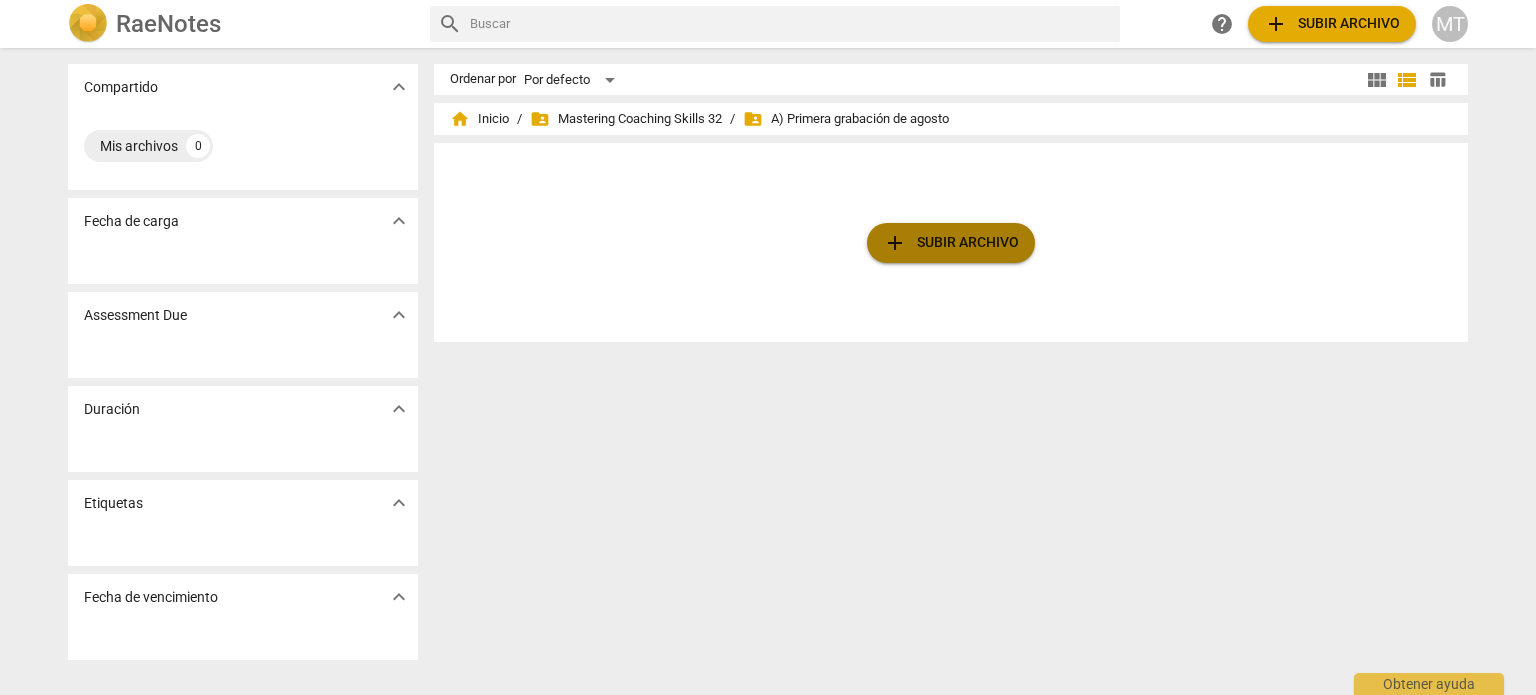 click on "add" at bounding box center [895, 243] 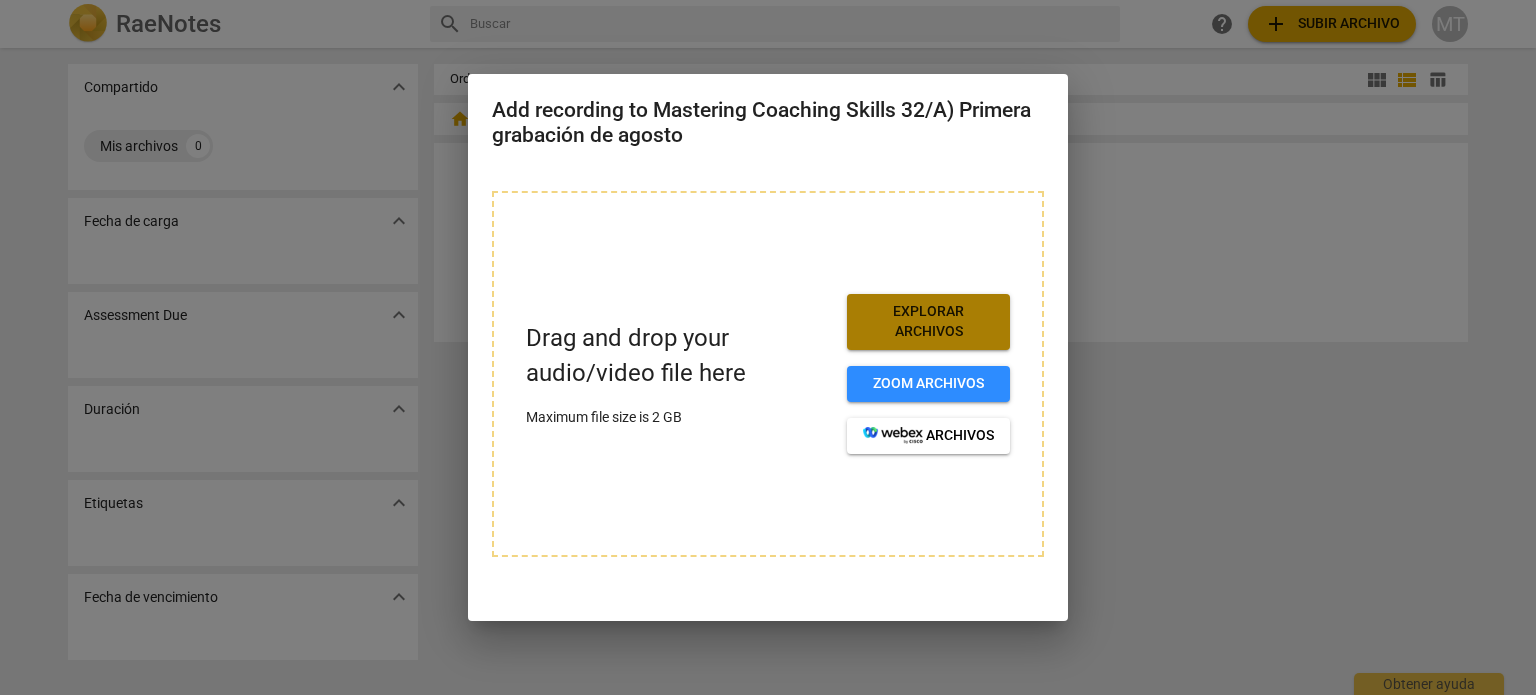 click on "Explorar archivos" at bounding box center (928, 321) 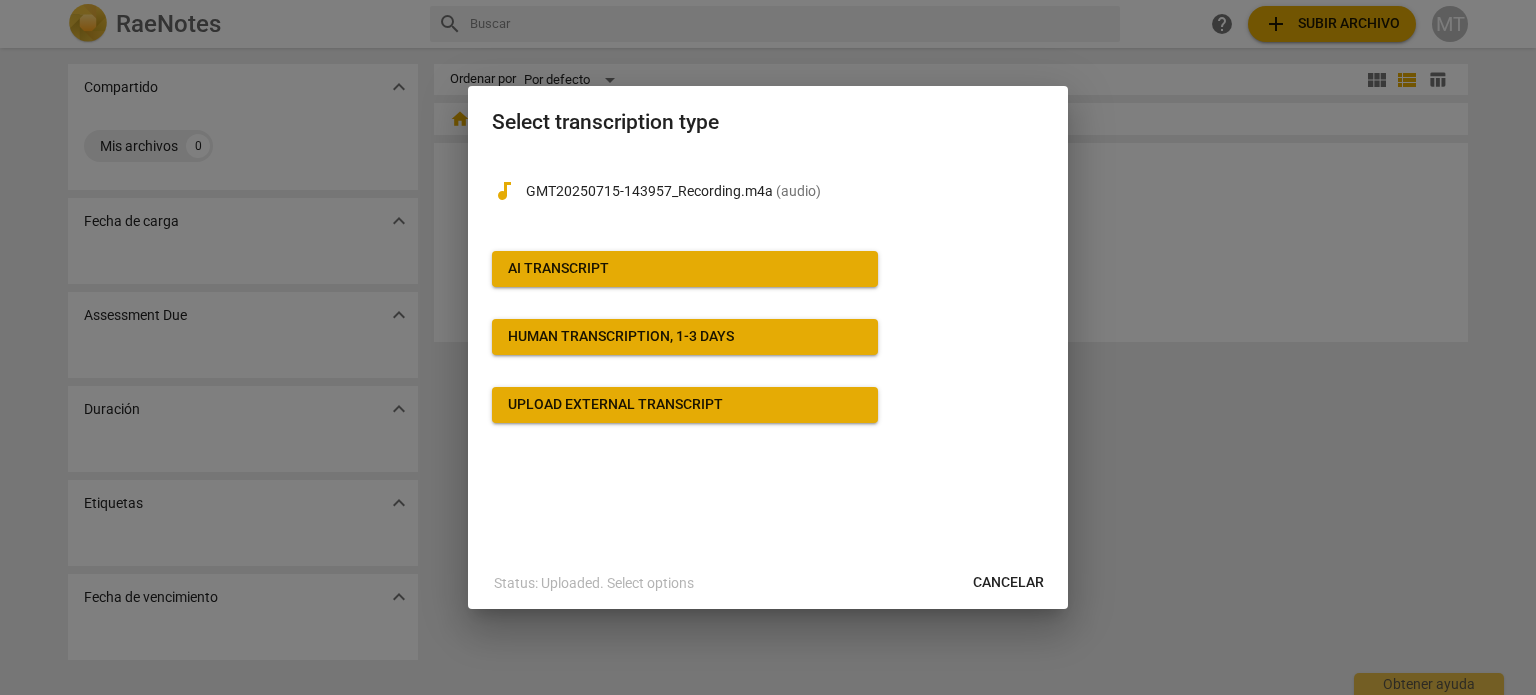click on "AI Transcript" at bounding box center [558, 269] 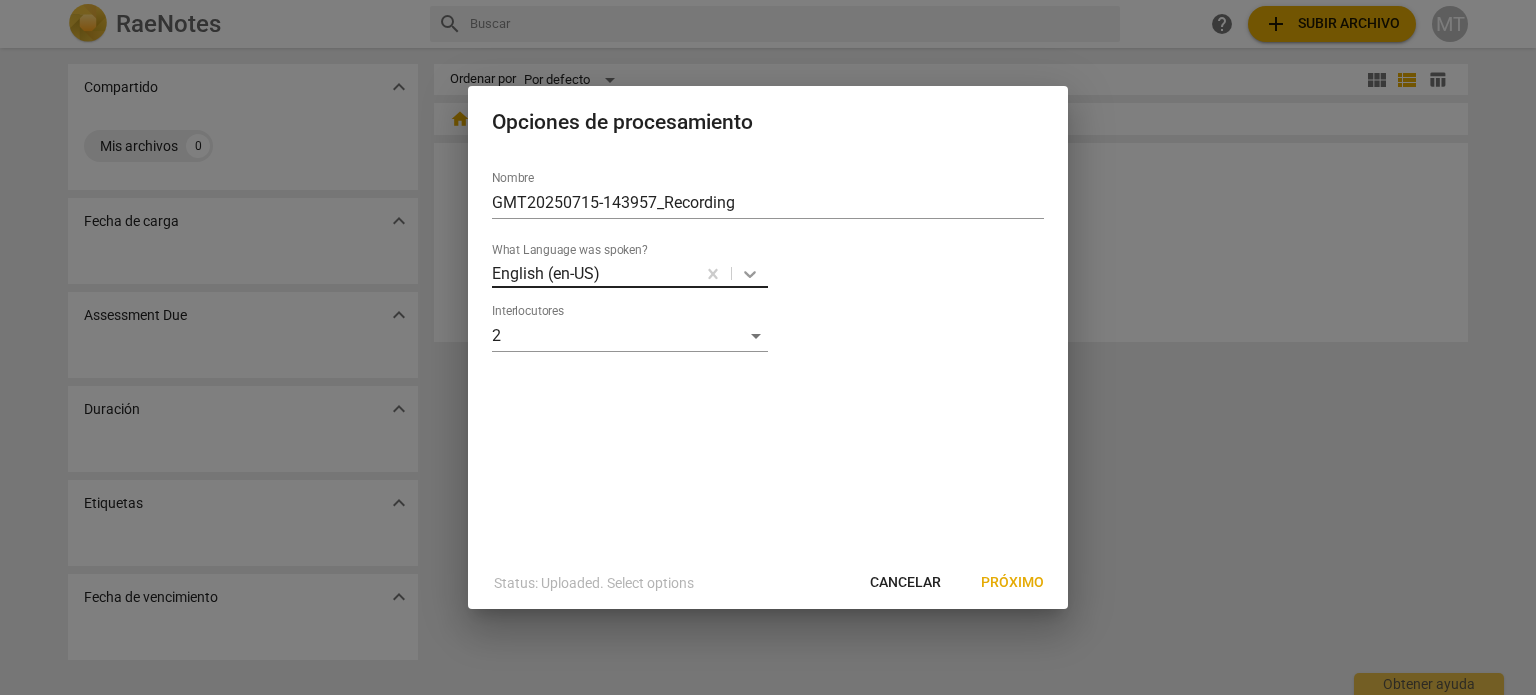 click 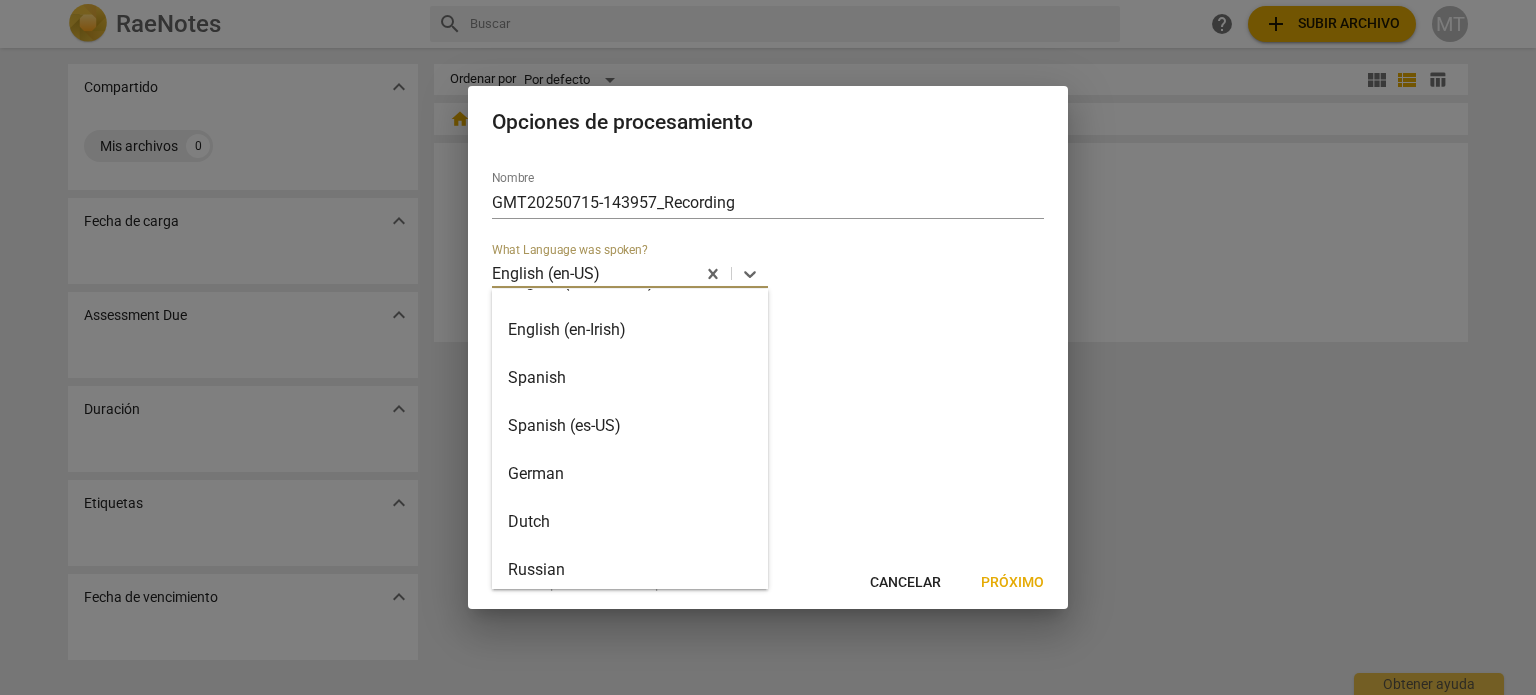 scroll, scrollTop: 200, scrollLeft: 0, axis: vertical 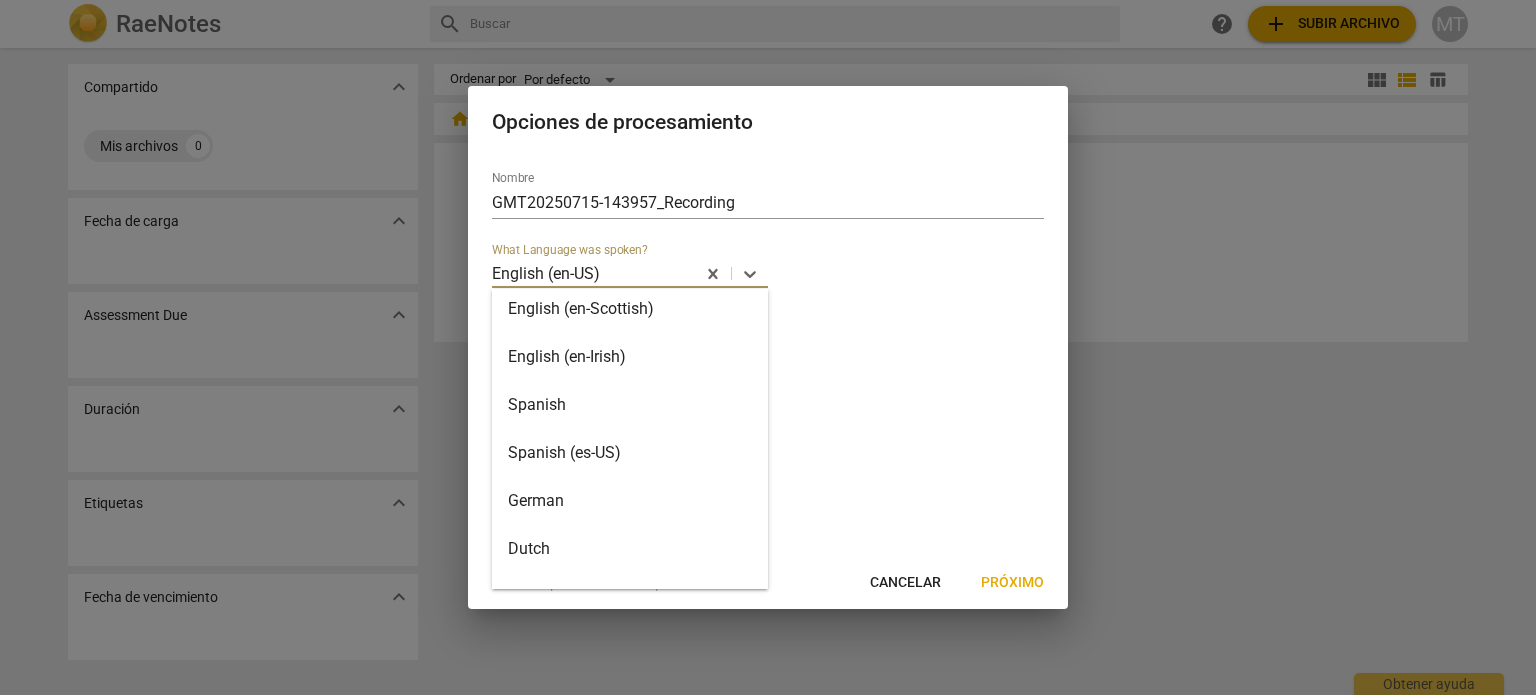 click on "Spanish" at bounding box center [630, 405] 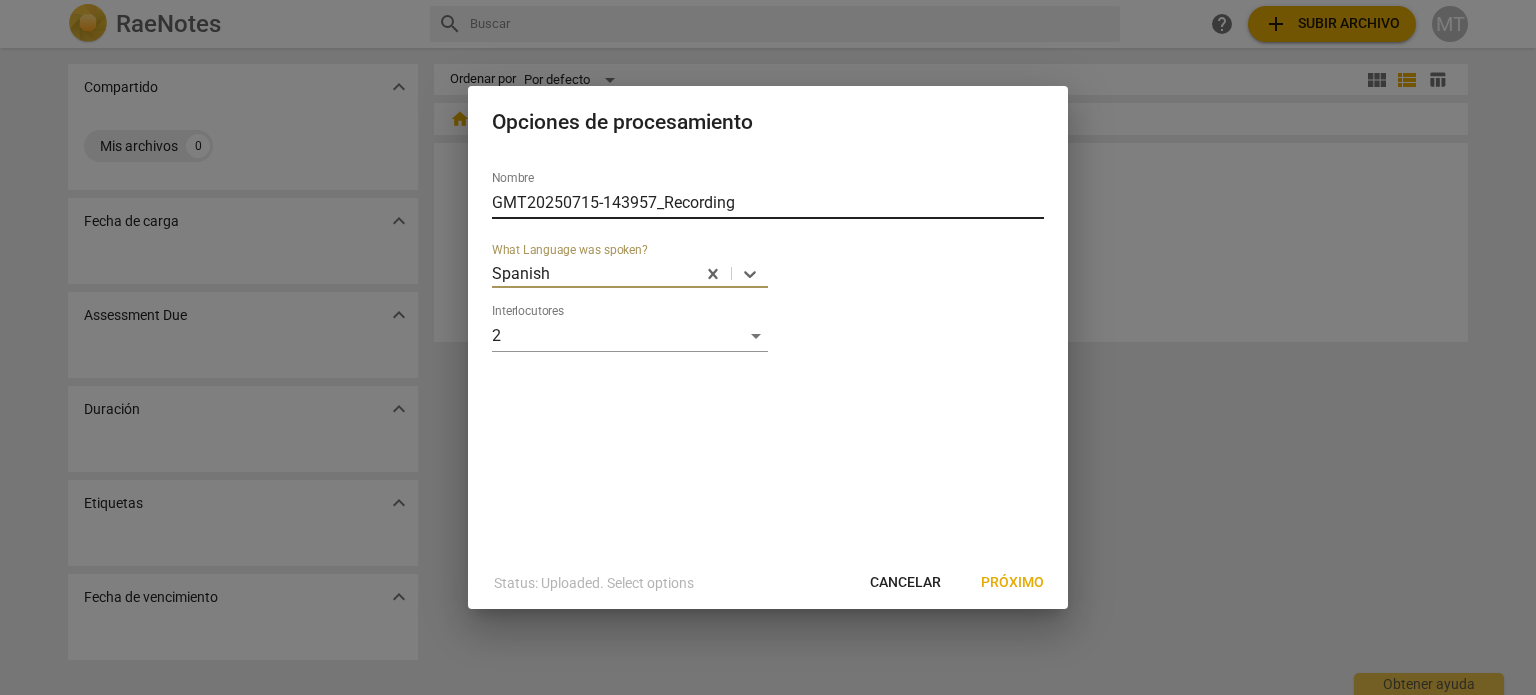 click on "GMT20250715-143957_Recording" at bounding box center [768, 203] 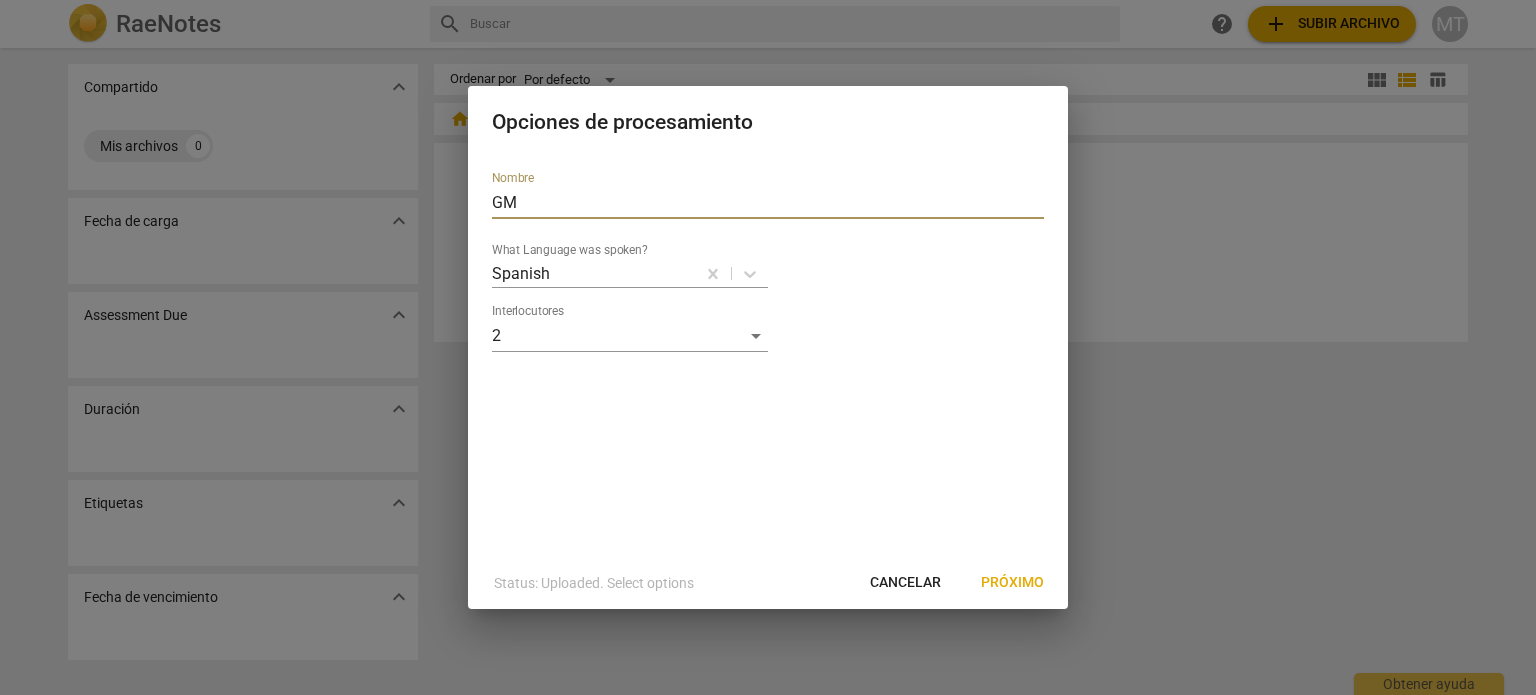 type on "G" 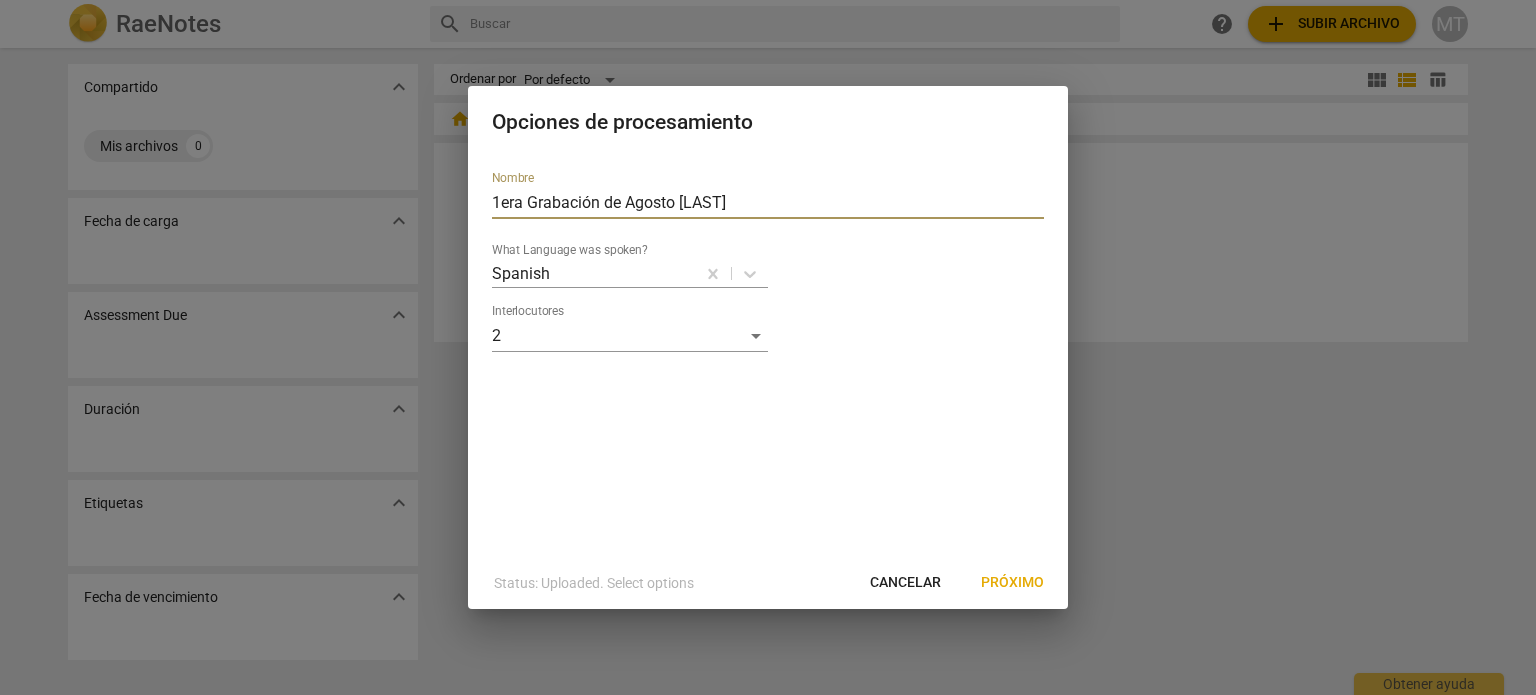 type on "1era Grabación de Agosto [LAST]" 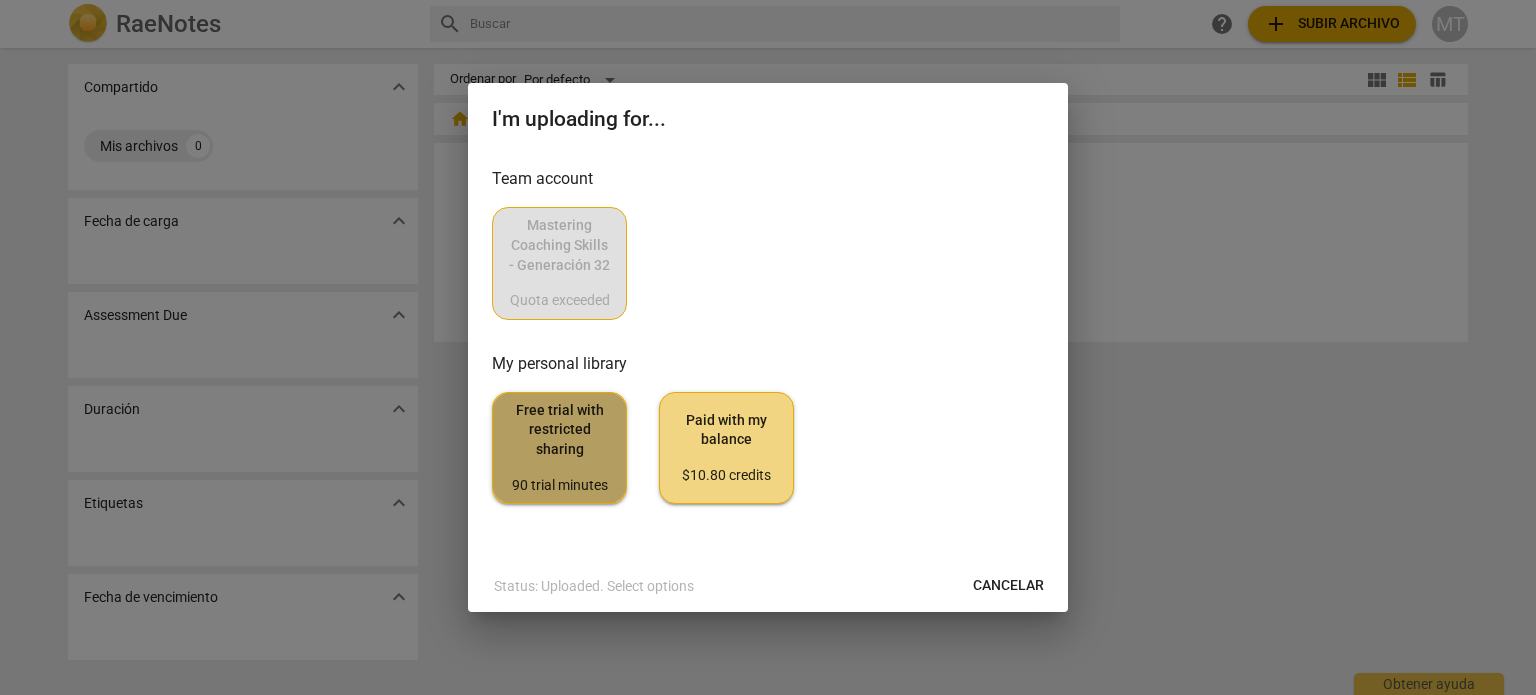 click on "Free trial with restricted sharing 90 trial minutes" at bounding box center [559, 448] 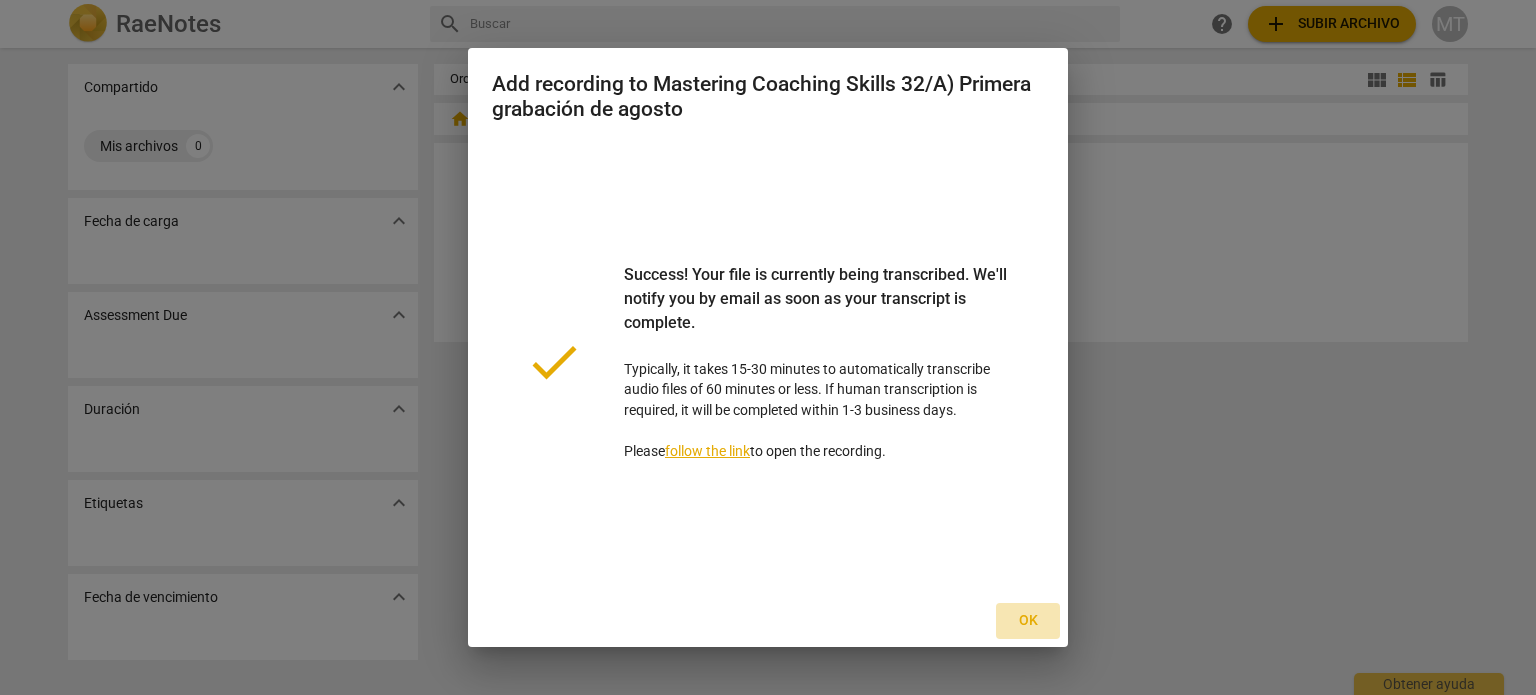 click on "Ok" at bounding box center [1028, 621] 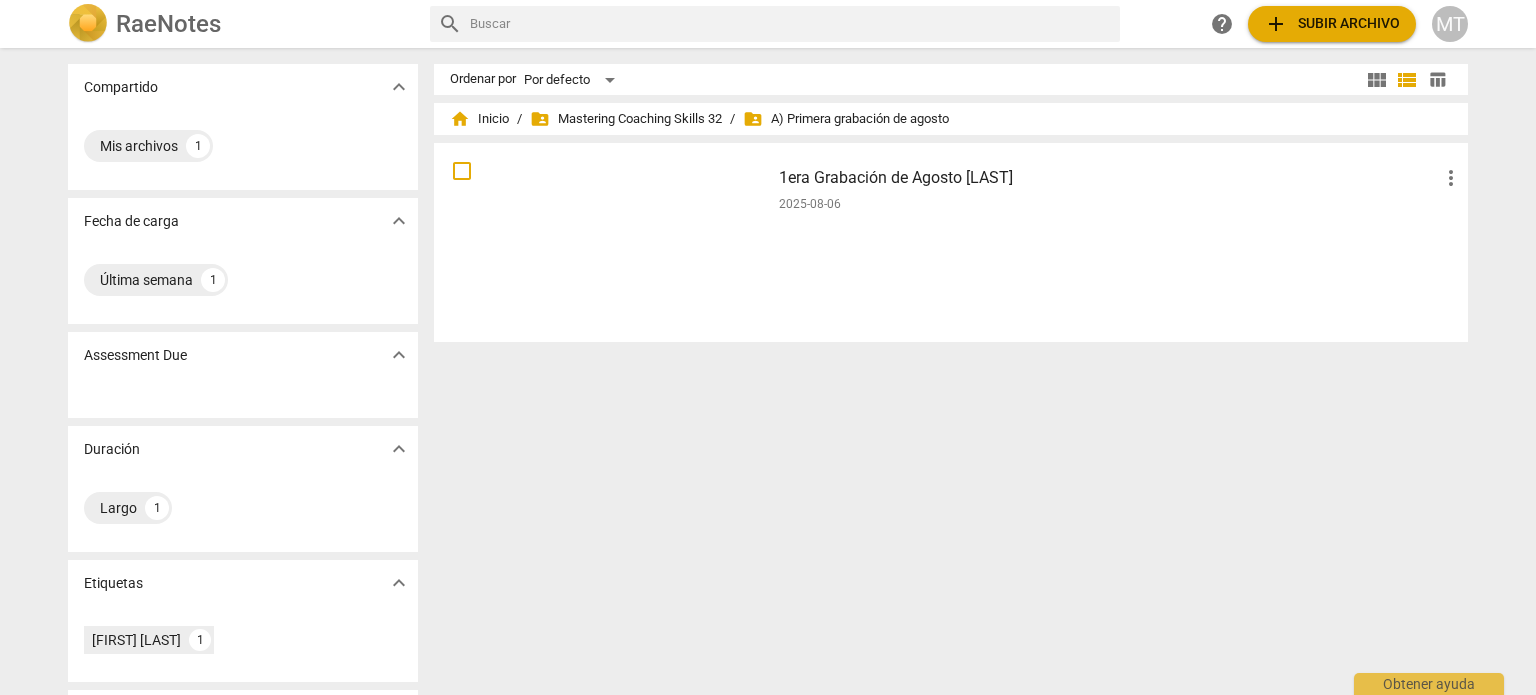 click at bounding box center (602, 242) 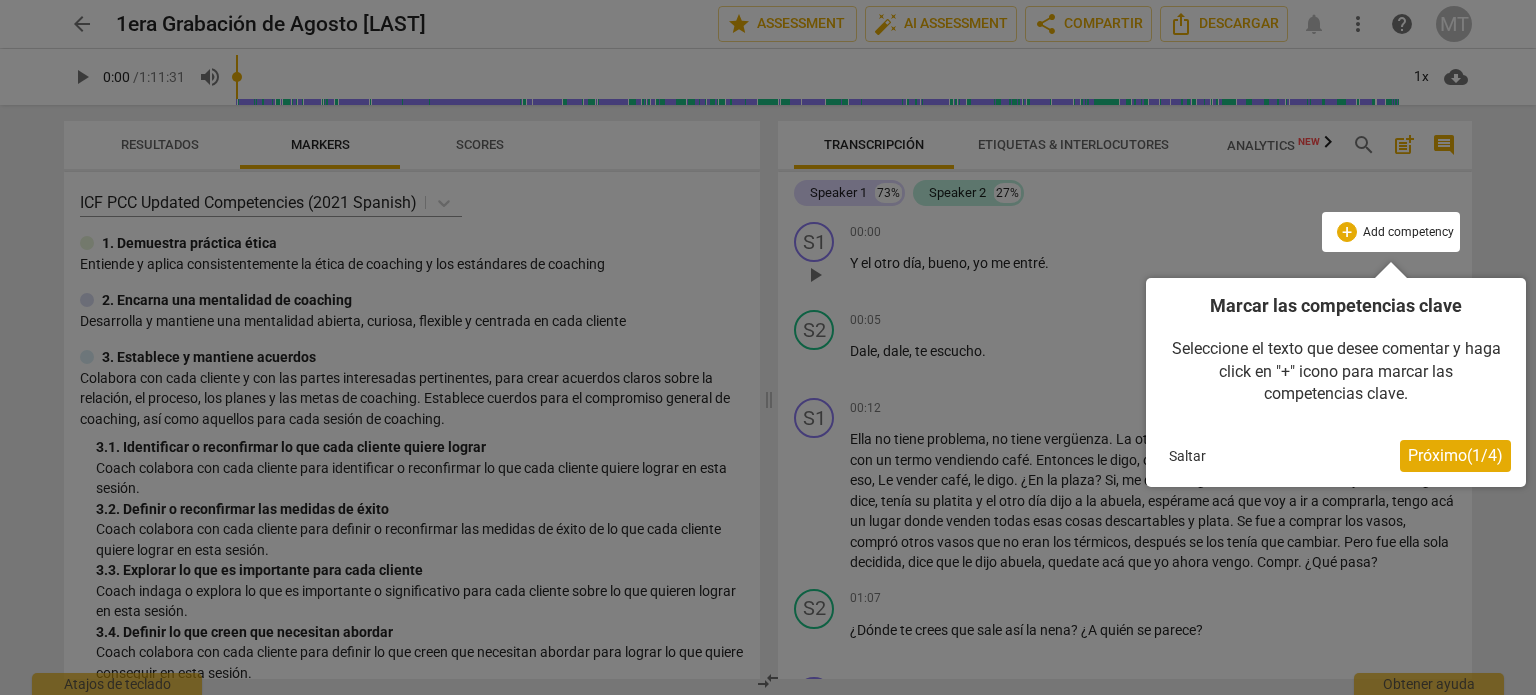 click on "Próximo   ( 1 / 4 )" at bounding box center (1455, 455) 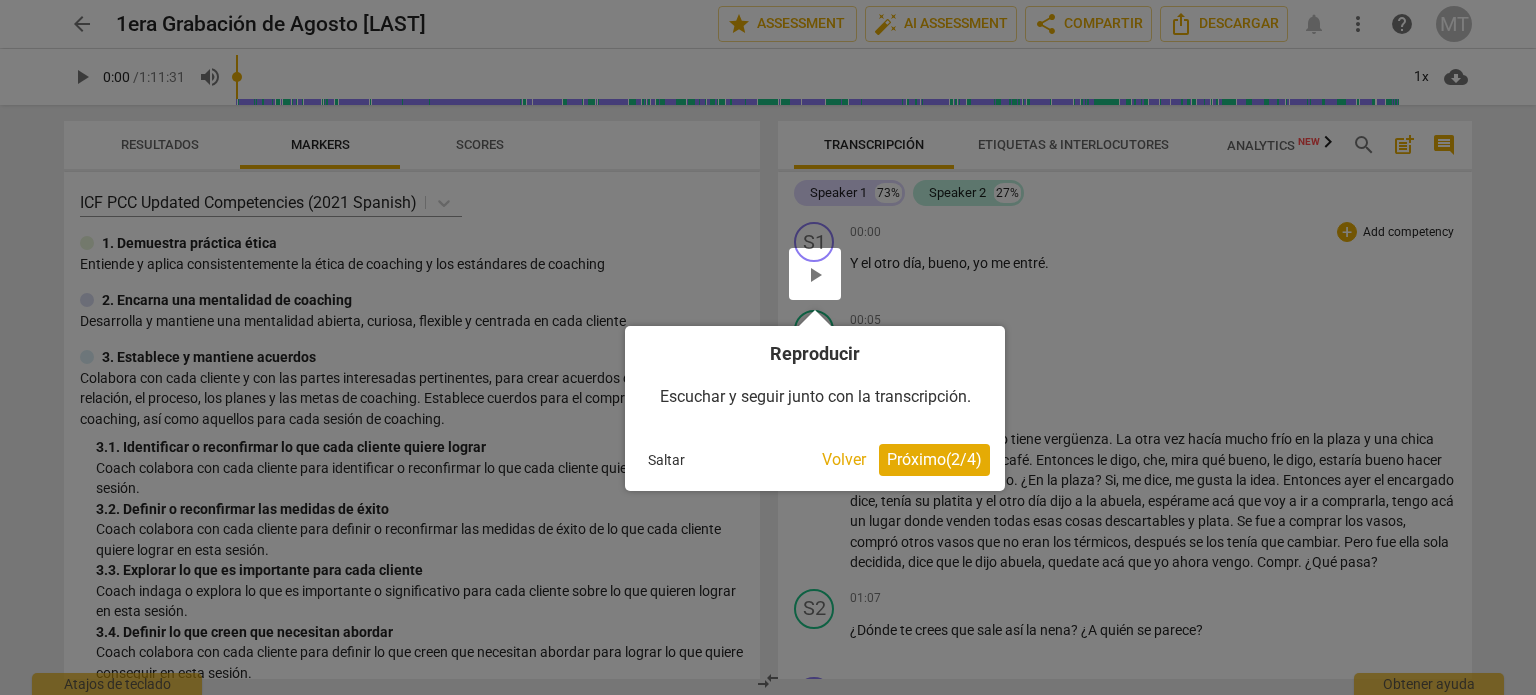 click on "Próximo   ( 2 / 4 )" at bounding box center (934, 459) 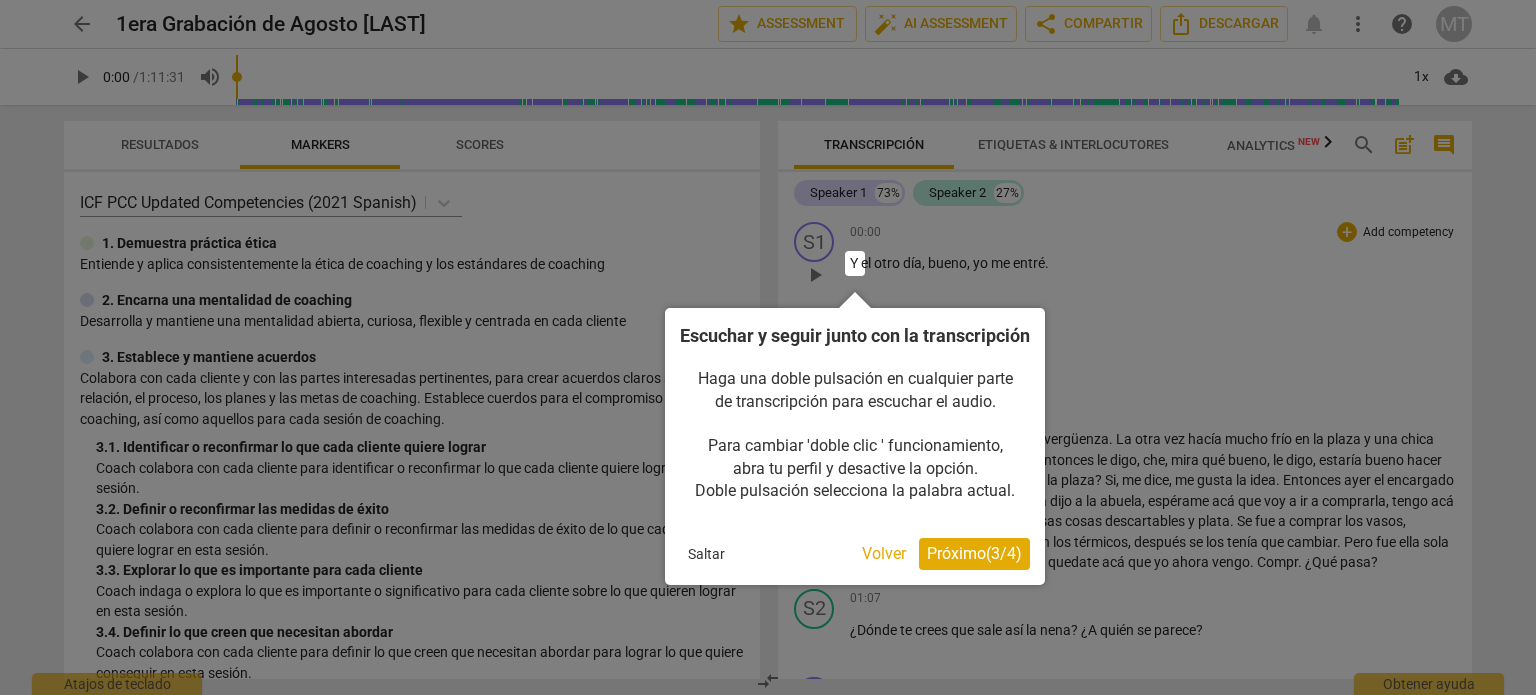click on "Haga una doble pulsación en cualquier parte de transcripción para escuchar el audio. Para cambiar 'doble clic ' funcionamiento, abra tu perfil y desactive la opción. Doble pulsación selecciona la palabra actual." at bounding box center [855, 435] 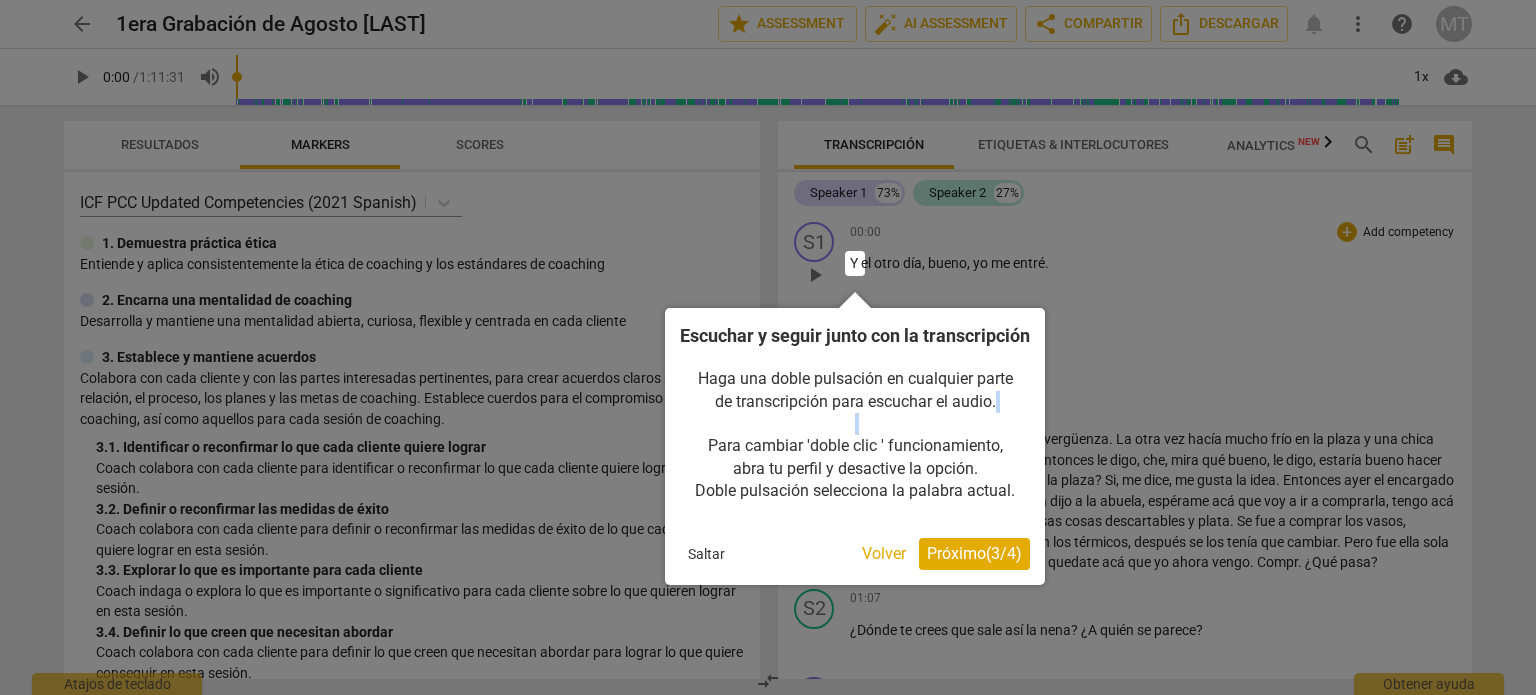 click on "Haga una doble pulsación en cualquier parte de transcripción para escuchar el audio. Para cambiar 'doble clic ' funcionamiento, abra tu perfil y desactive la opción. Doble pulsación selecciona la palabra actual." at bounding box center (855, 435) 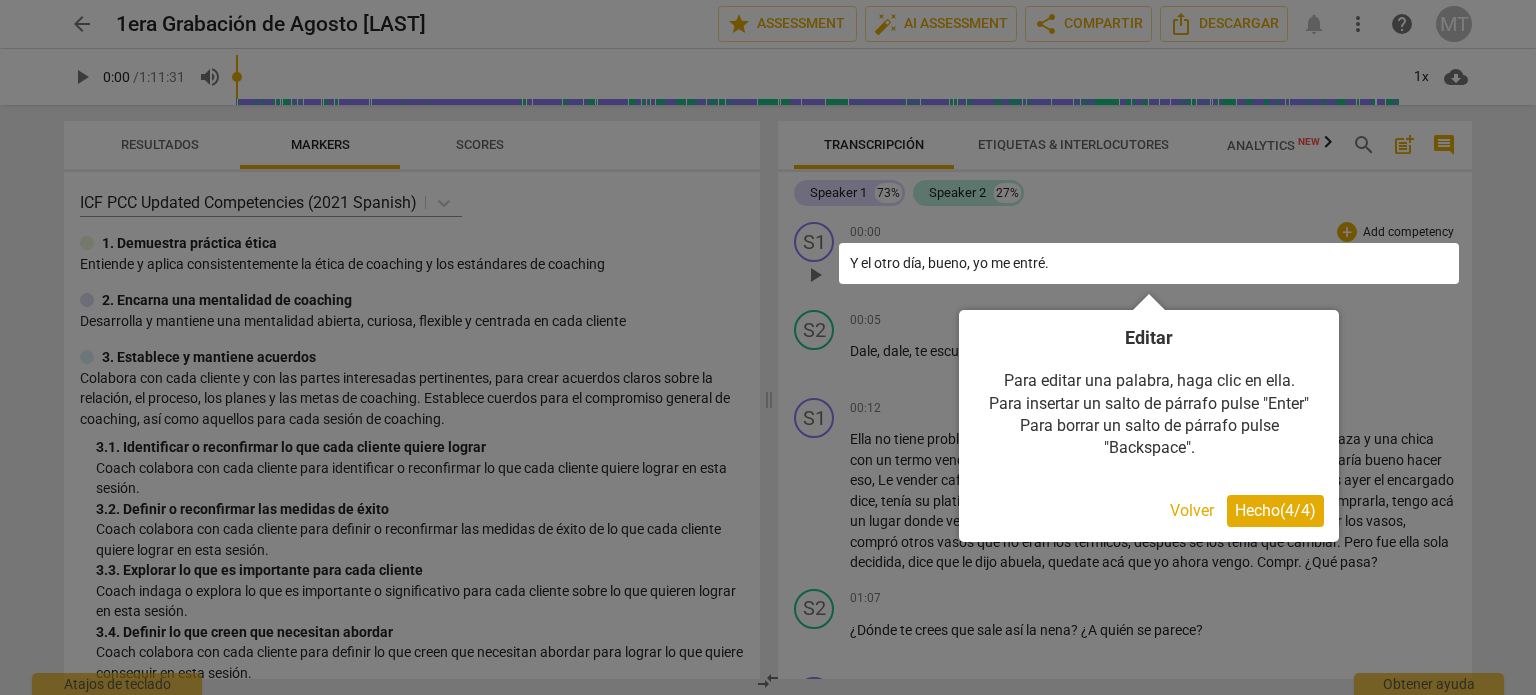 click on "Hecho  ( 4 / 4 )" at bounding box center (1275, 510) 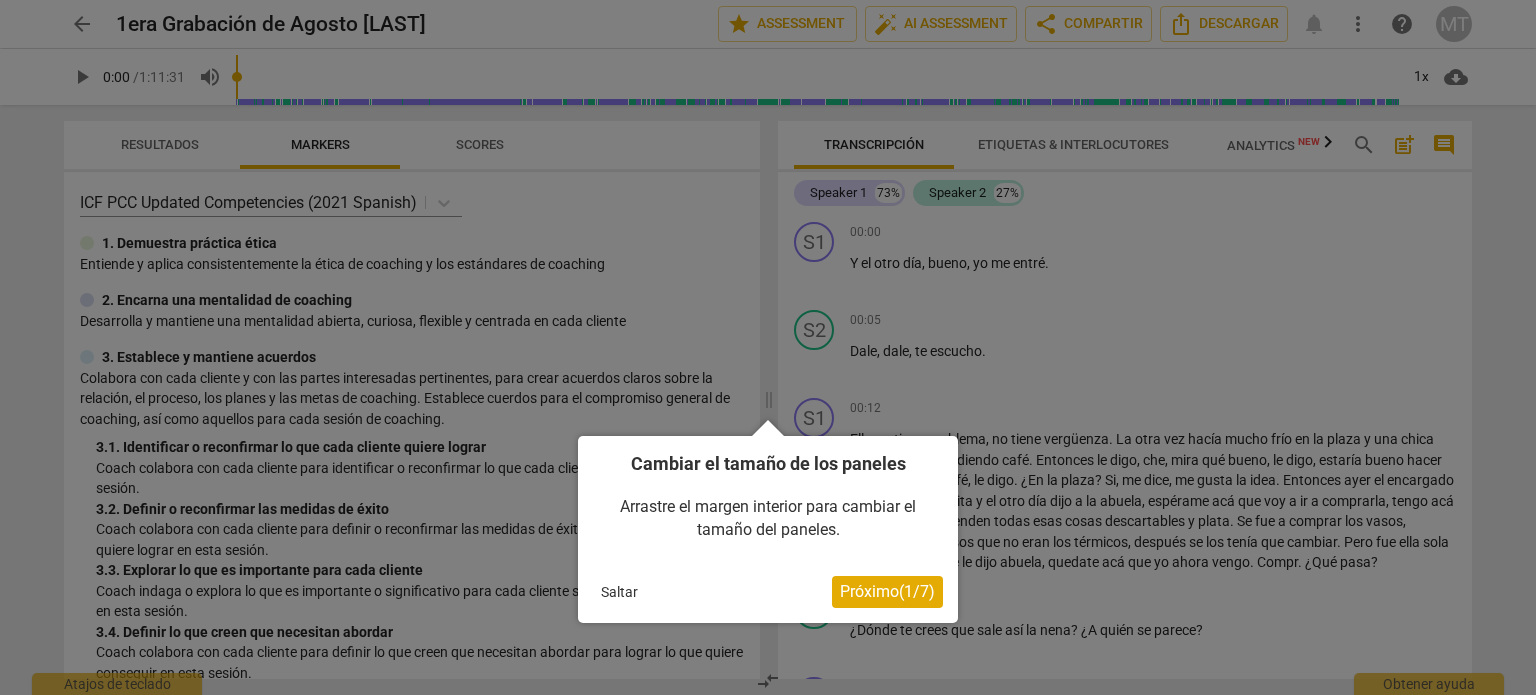 click on "Próximo   ( 1 / 7 )" at bounding box center [887, 591] 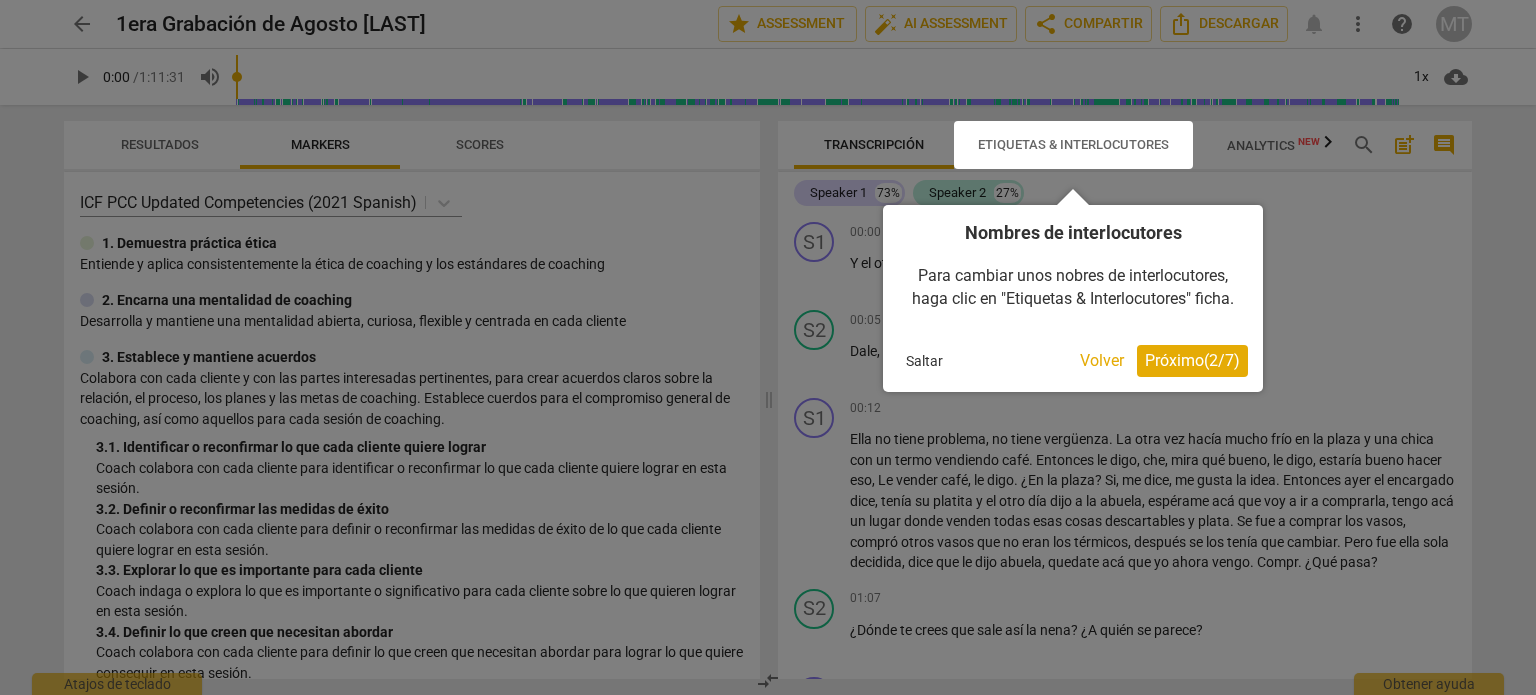 click on "Próximo   ( 2 / 7 )" at bounding box center (1192, 360) 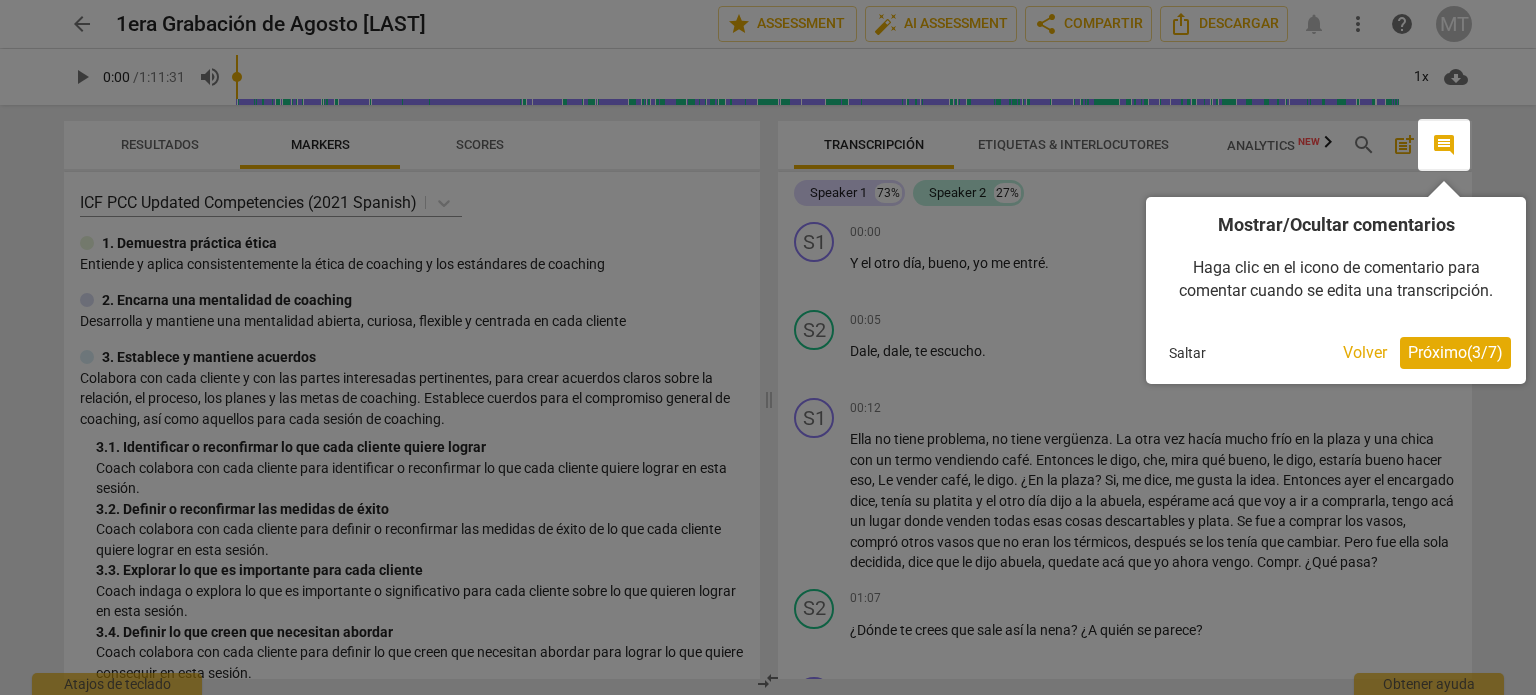 click on "Próximo   ( 3 / 7 )" at bounding box center (1455, 352) 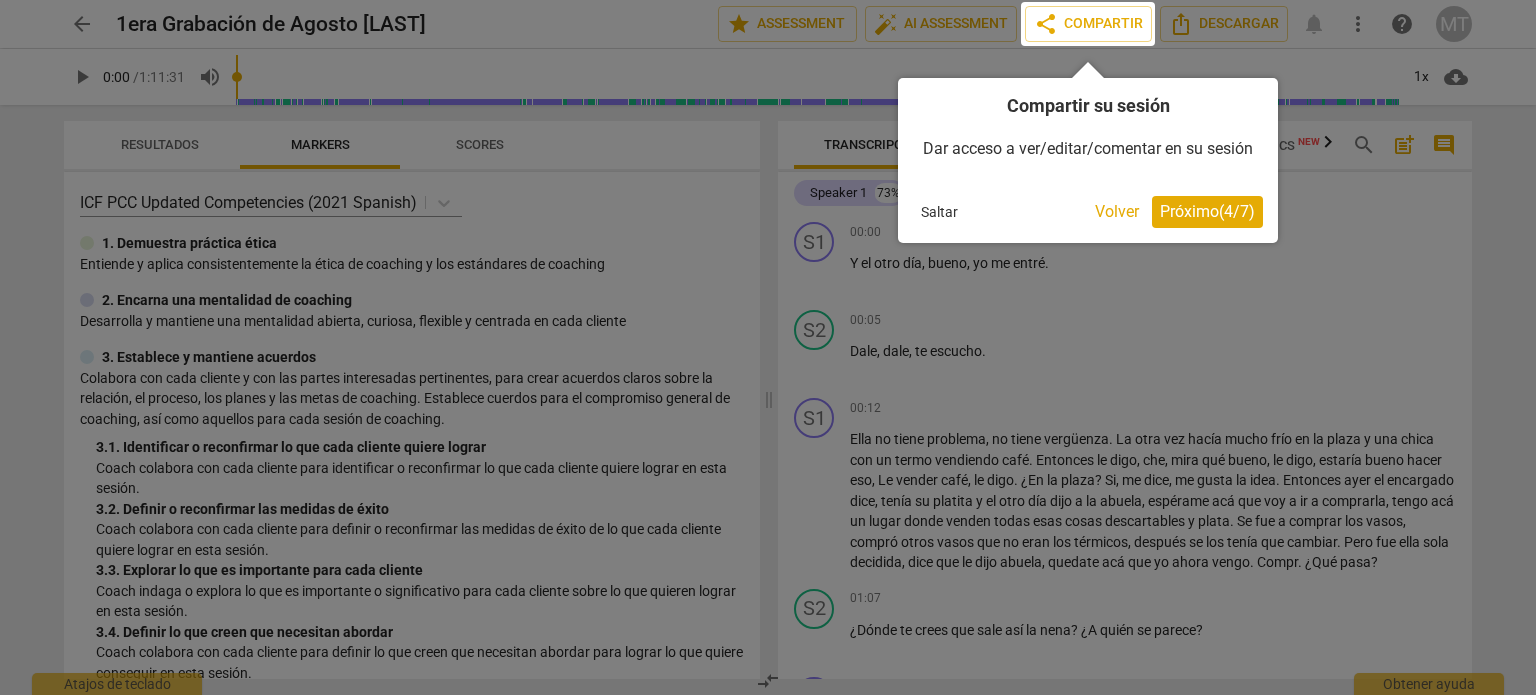 click on "Próximo   ( 4 / 7 )" at bounding box center (1207, 211) 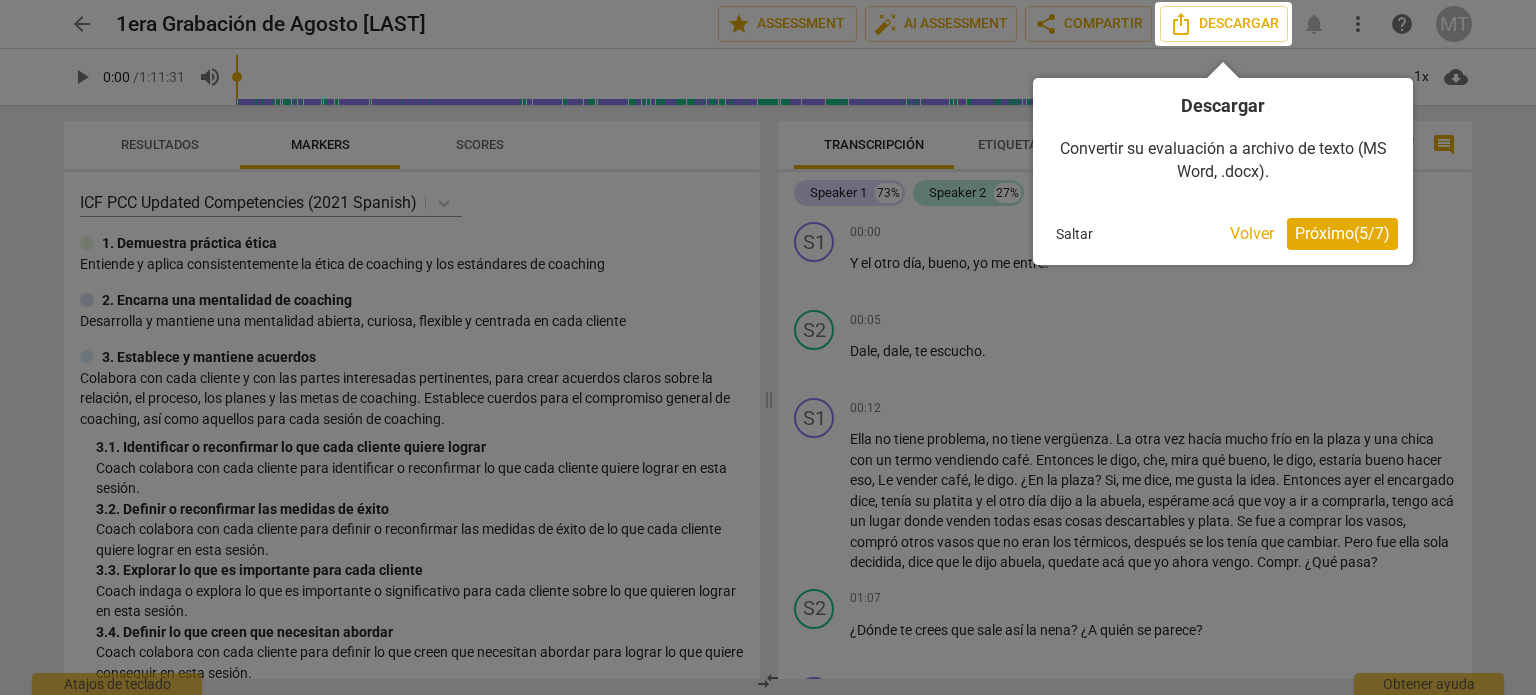 click on "Próximo   ( 5 / 7 )" at bounding box center (1342, 233) 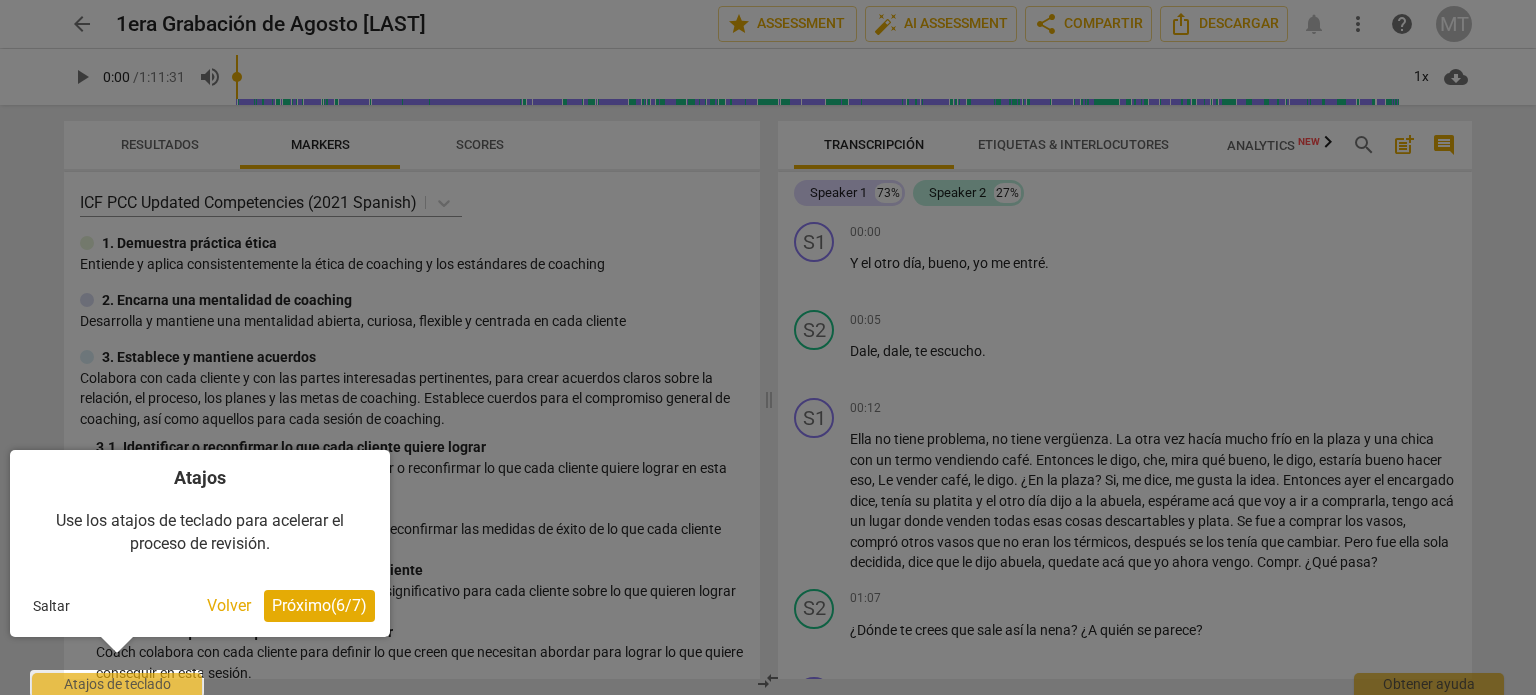 click on "Próximo   ( 6 / 7 )" at bounding box center [319, 605] 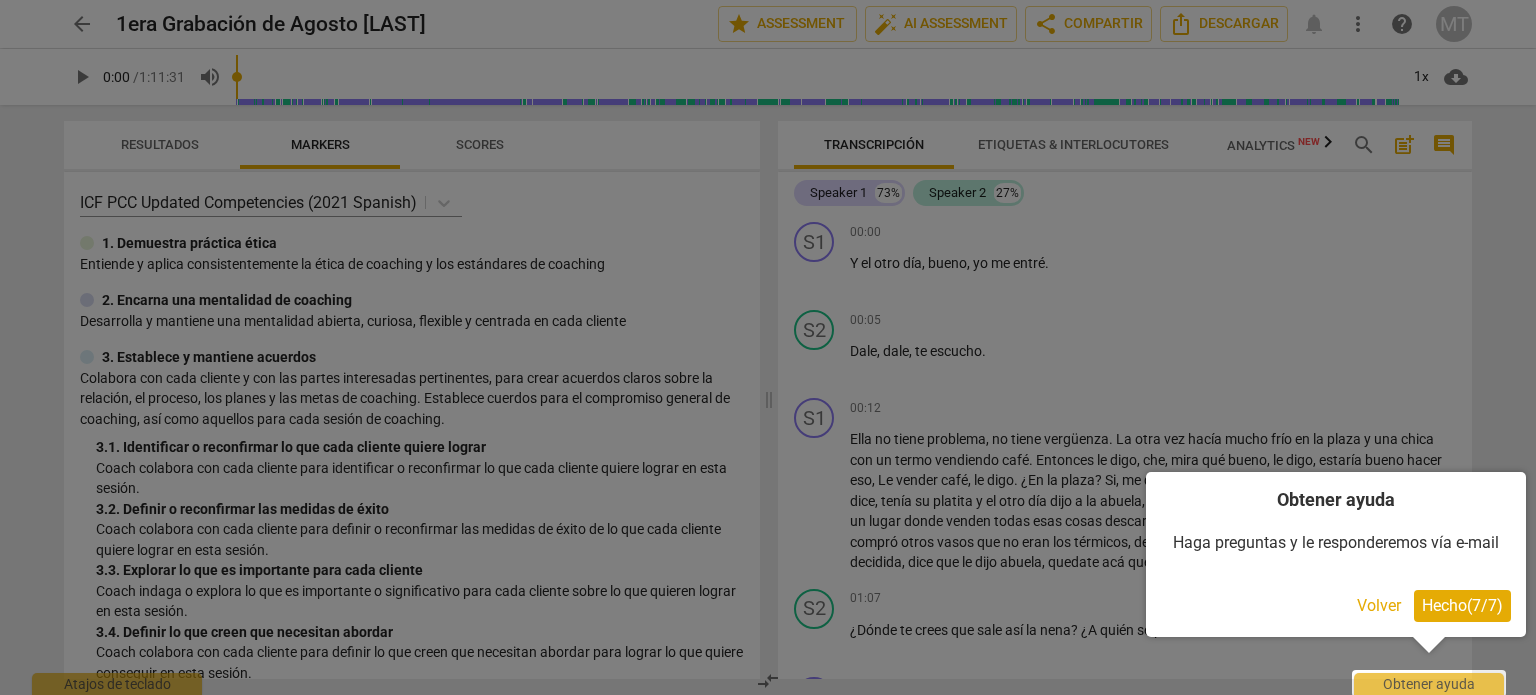 click on "Hecho  ( 7 / 7 )" at bounding box center (1462, 605) 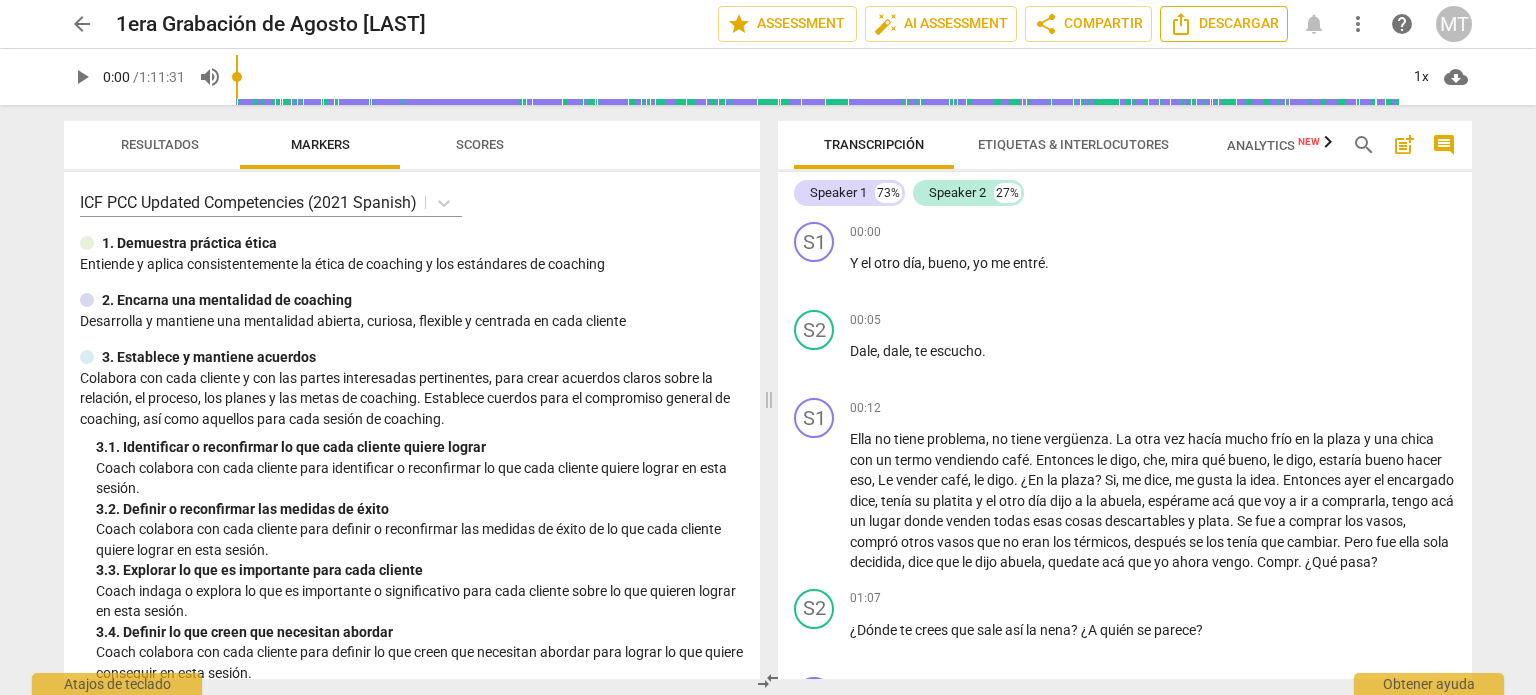 click 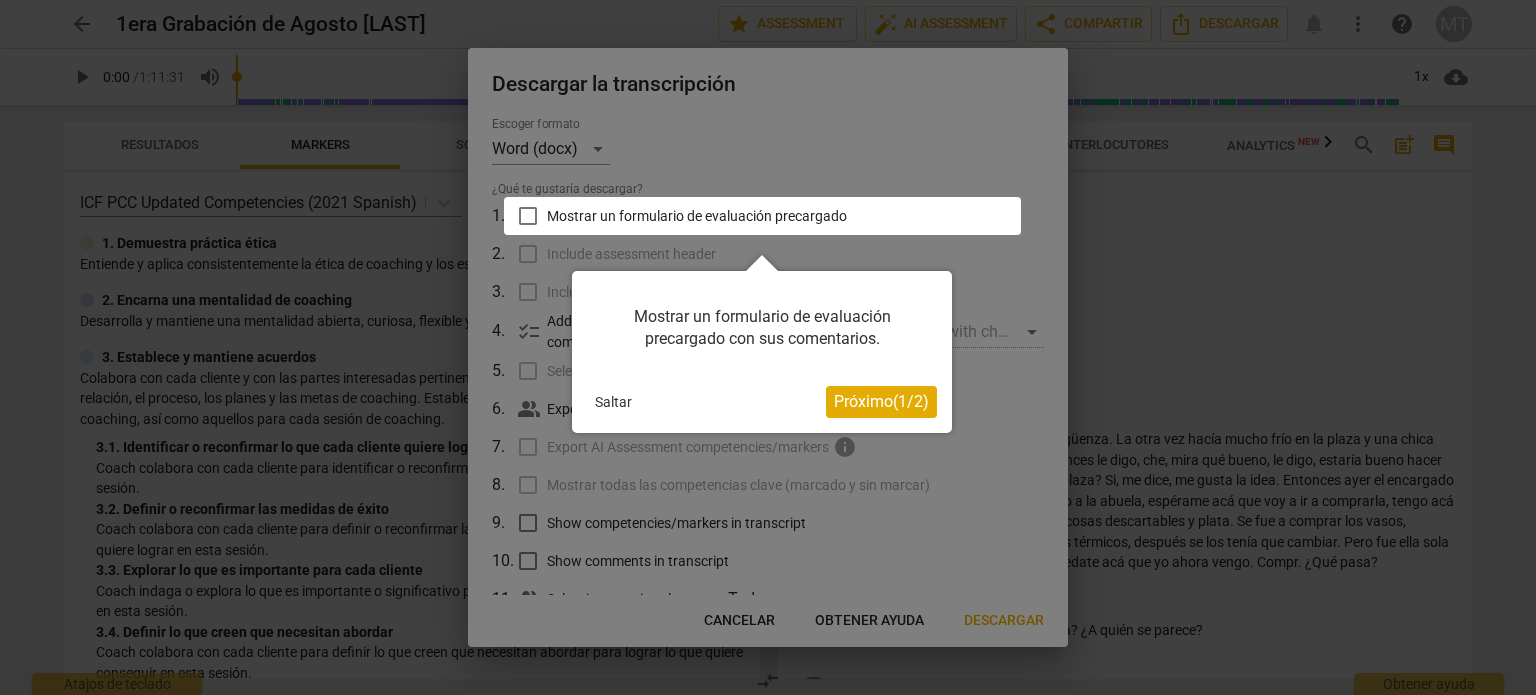 click on "Próximo   ( 1 / 2 )" at bounding box center (881, 401) 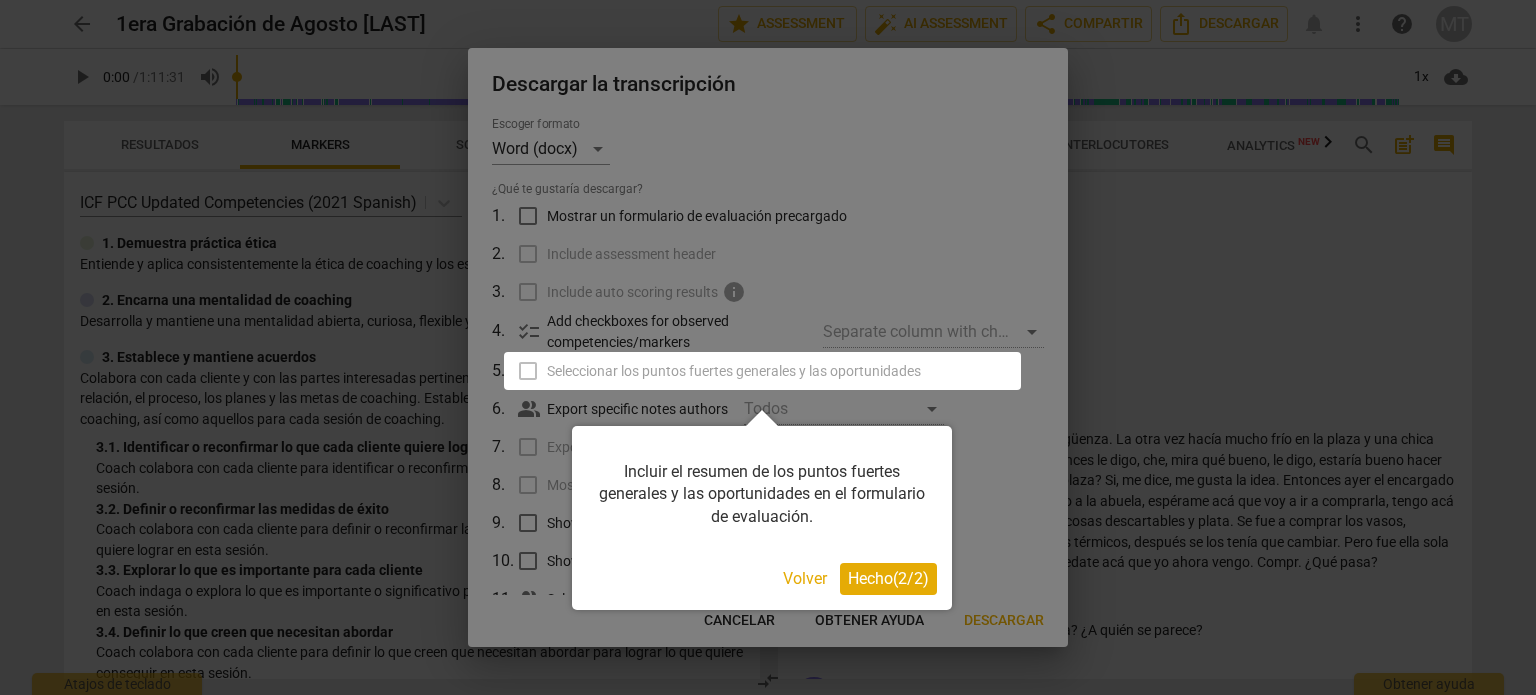 click on "Hecho  ( 2 / 2 )" at bounding box center (888, 578) 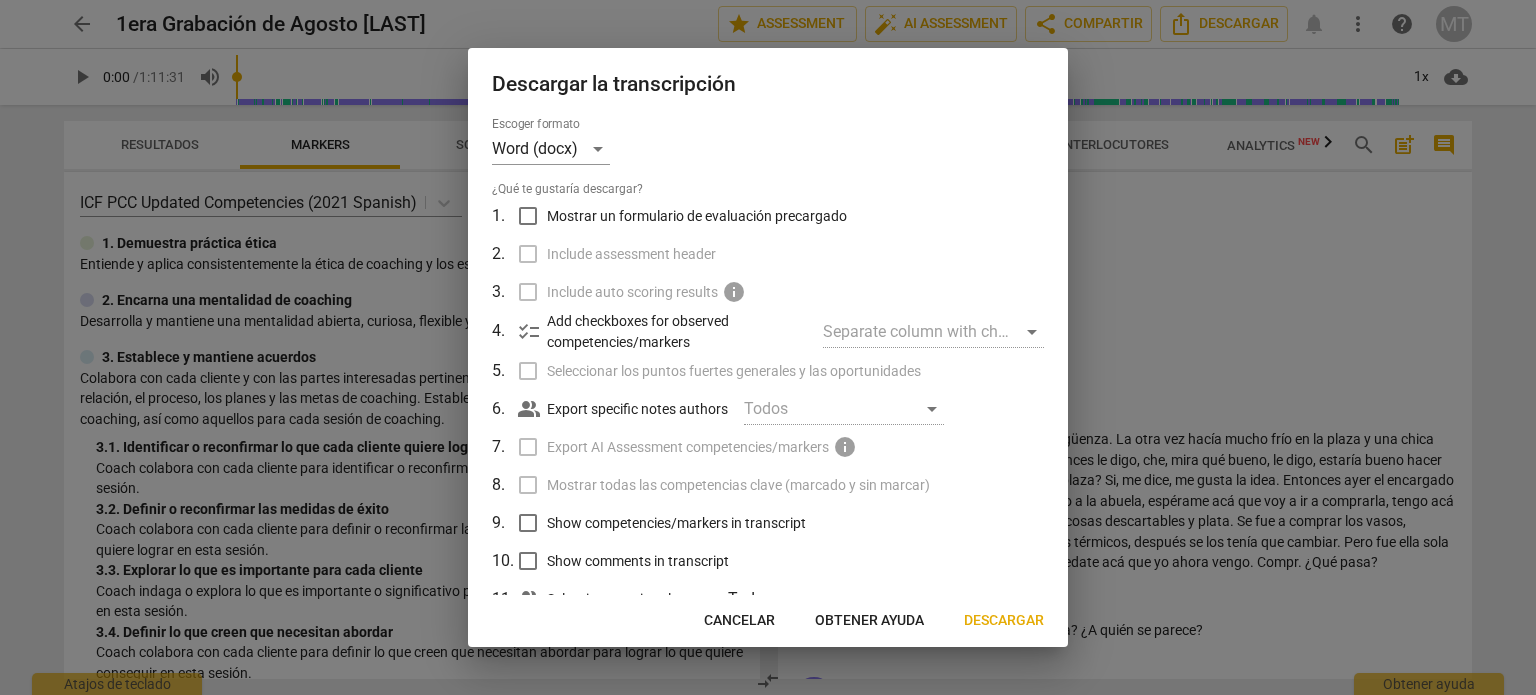 click on "Descargar" at bounding box center [1004, 621] 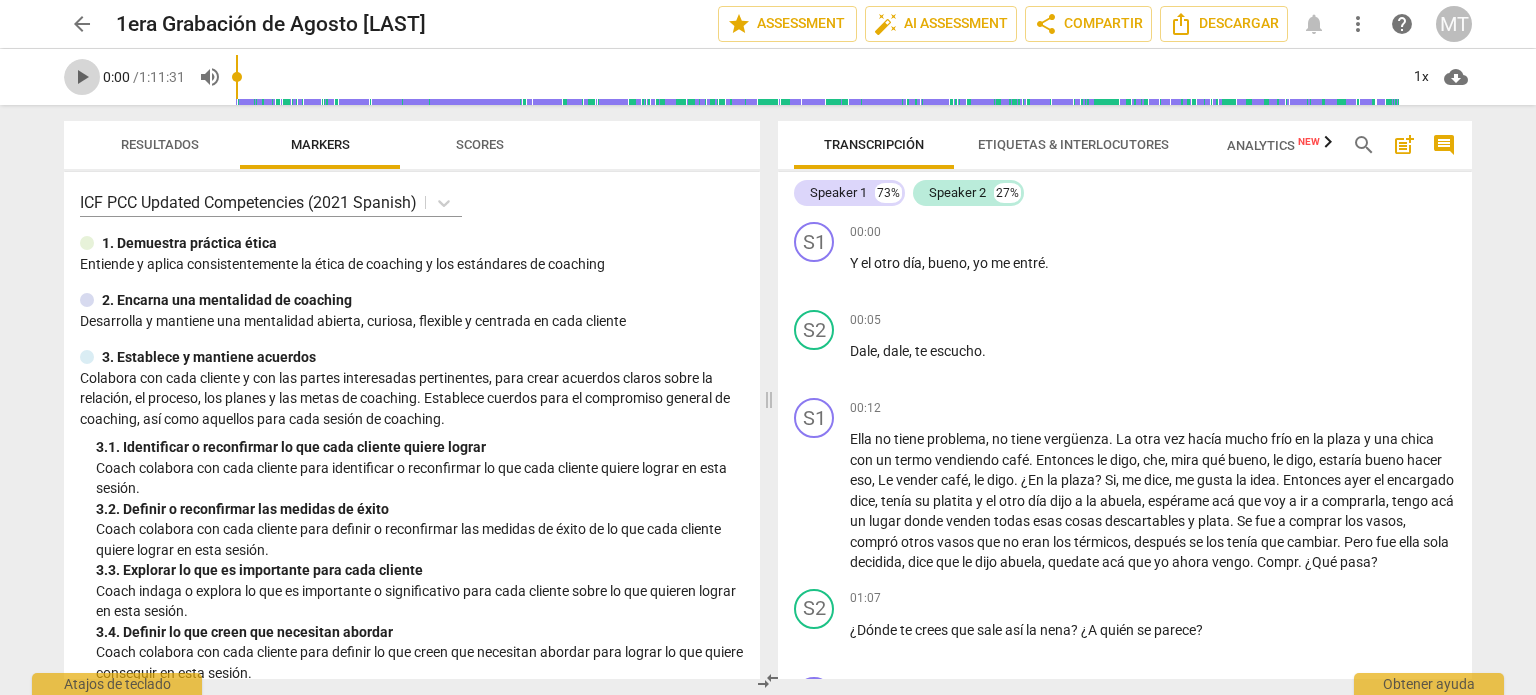 click on "play_arrow" at bounding box center (82, 77) 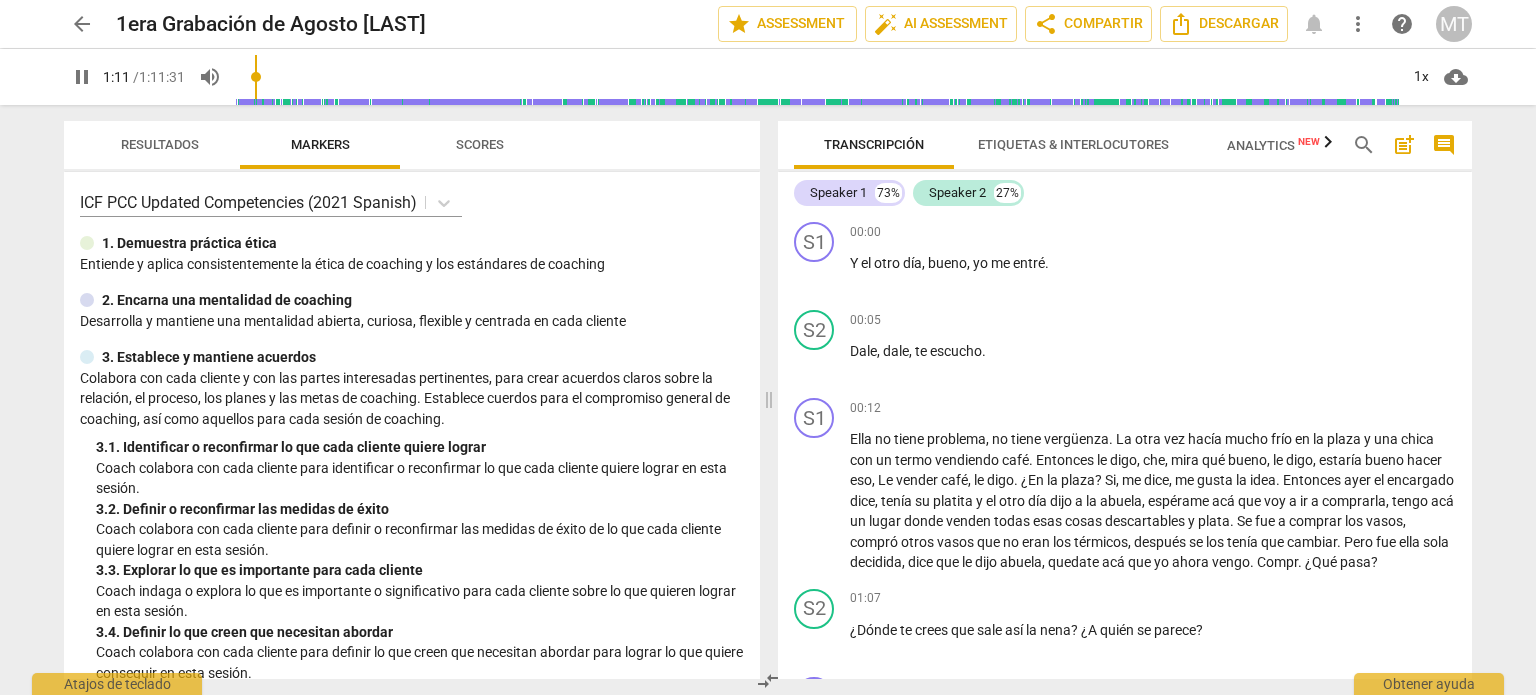 scroll, scrollTop: 513, scrollLeft: 0, axis: vertical 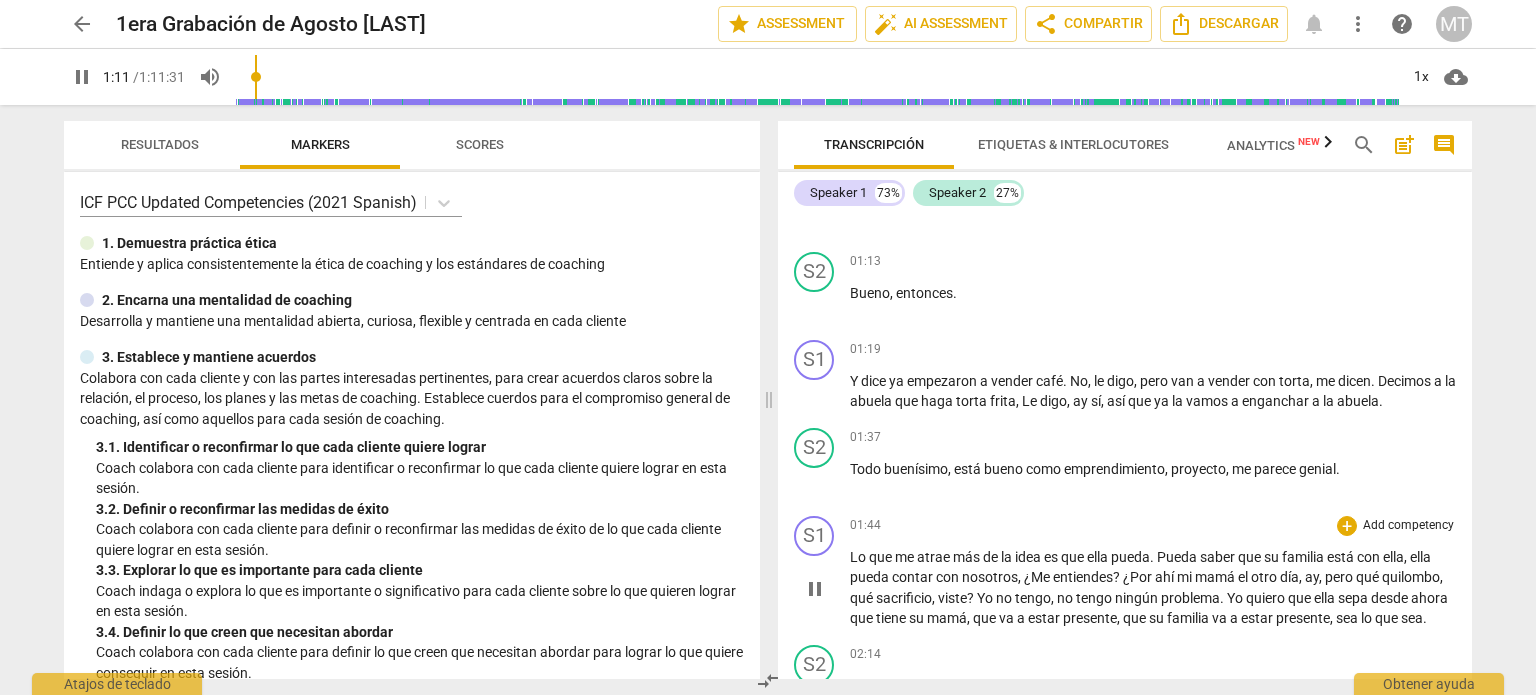 click on "S1 play_arrow pause 01:44 + Add competency keyboard_arrow_right Lo   que   me   atrae   más   de   la   idea   es   que   ella   pueda .   Pueda   saber   que   su   familia   está   con   ella ,   ella   pueda   contar   con   nosotros ,   ¿Me   entiendes ?   ¿Por   ahí   mi   mamá   el   otro   día ,   ay ,   pero   qué   quilombo ,   qué   sacrificio ,   viste ?   Yo   no   tengo ,   no   tengo   ningún   problema .   Yo   quiero   que   ella   sepa   desde   ahora   que   tiene   su   mamá ,   que   va   a   estar   presente ,   que   su   familia   va   a   estar   presente ,   sea   lo   que   sea ." at bounding box center (1125, 572) 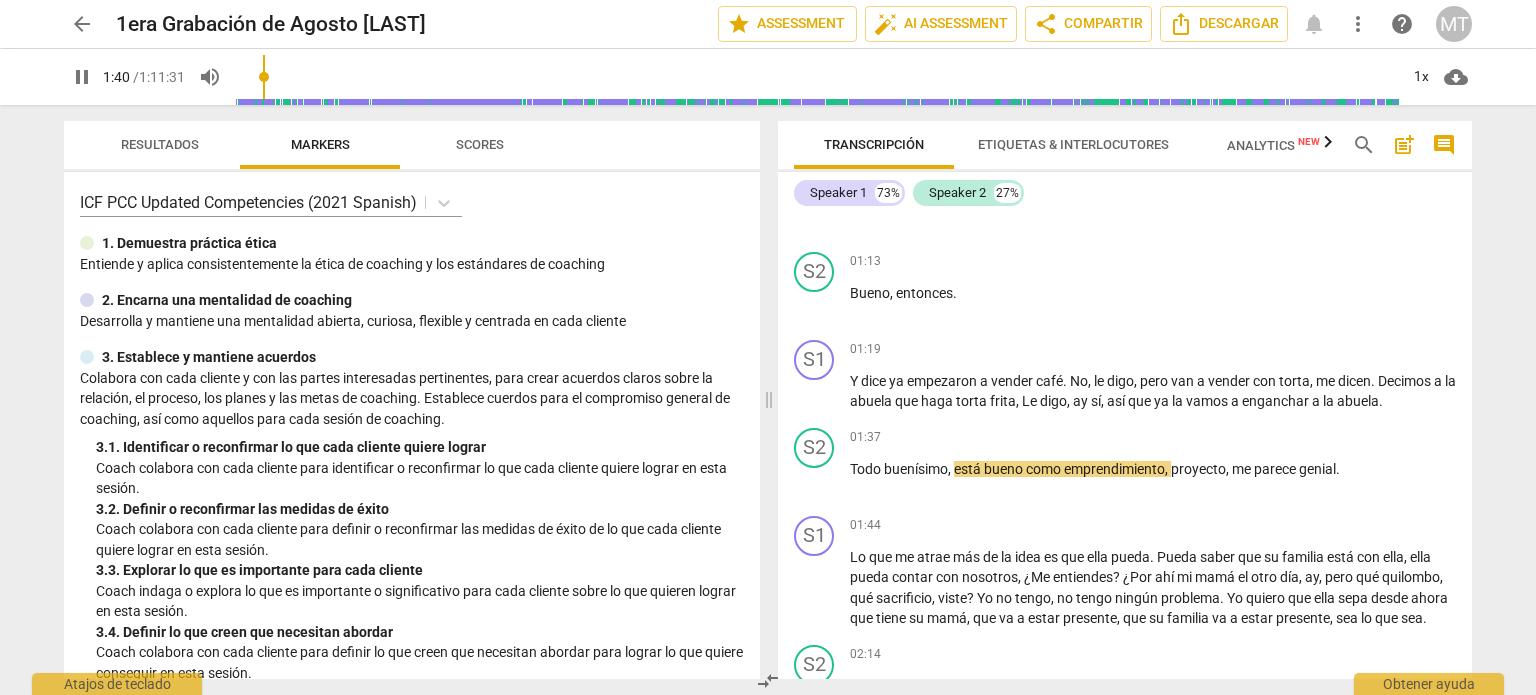 click on "pause" at bounding box center (82, 77) 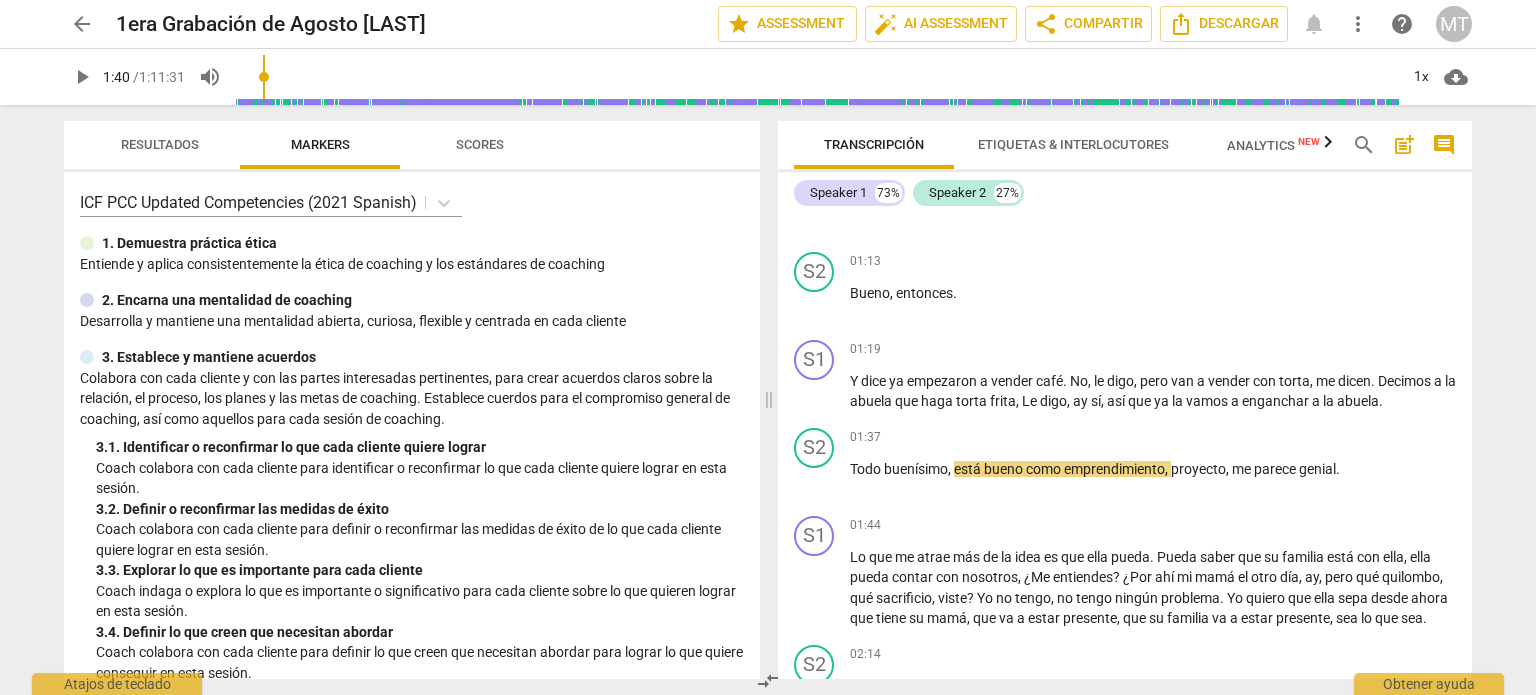 type on "101" 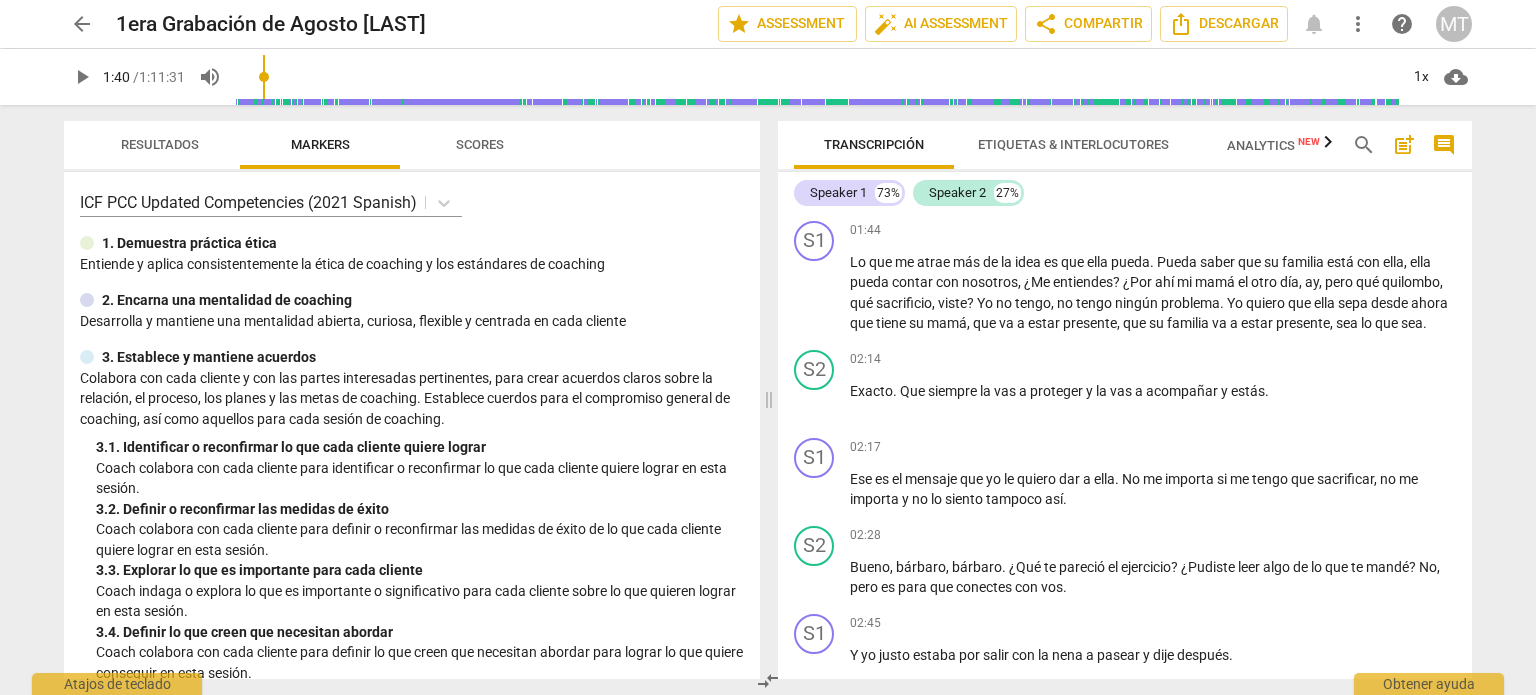 scroll, scrollTop: 813, scrollLeft: 0, axis: vertical 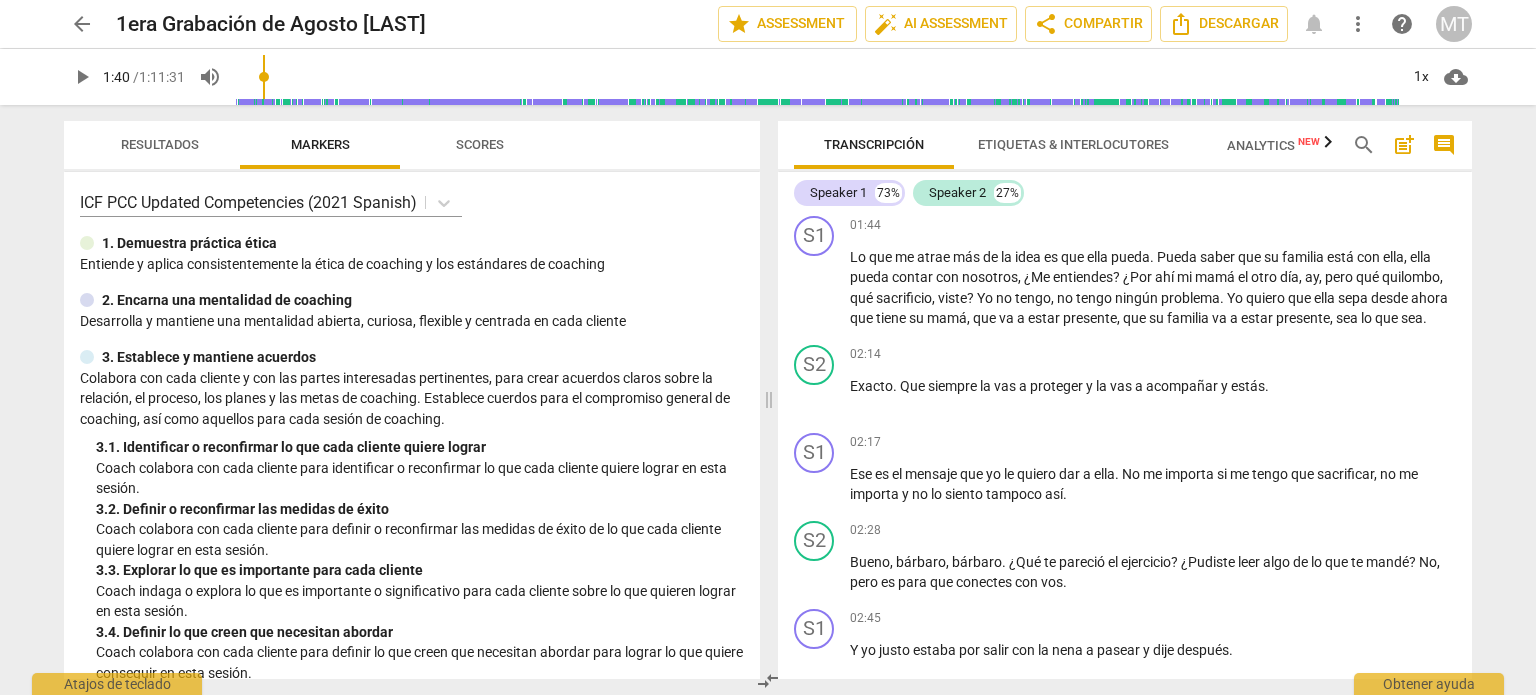 click on "Etiquetas & Interlocutores" at bounding box center [1073, 144] 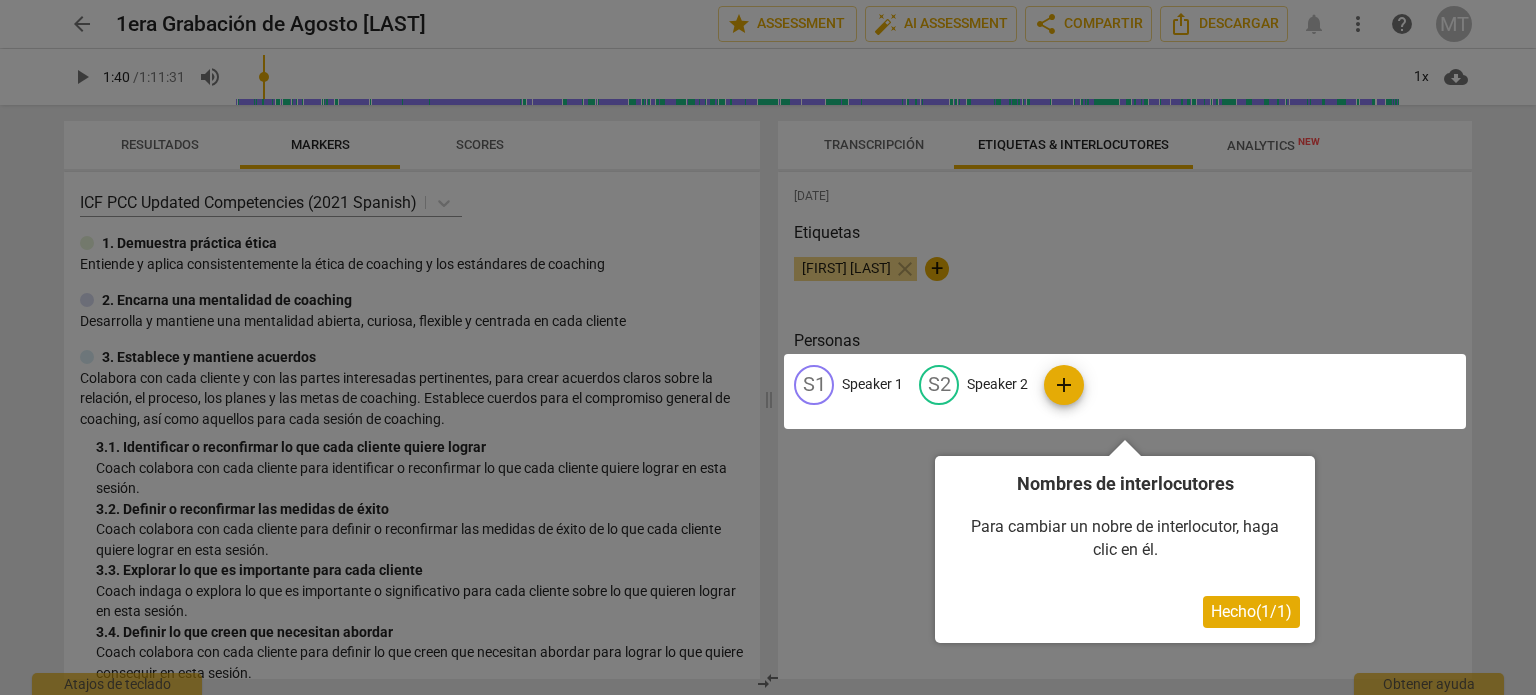 click on "Hecho  ( 1 / 1 )" at bounding box center (1251, 611) 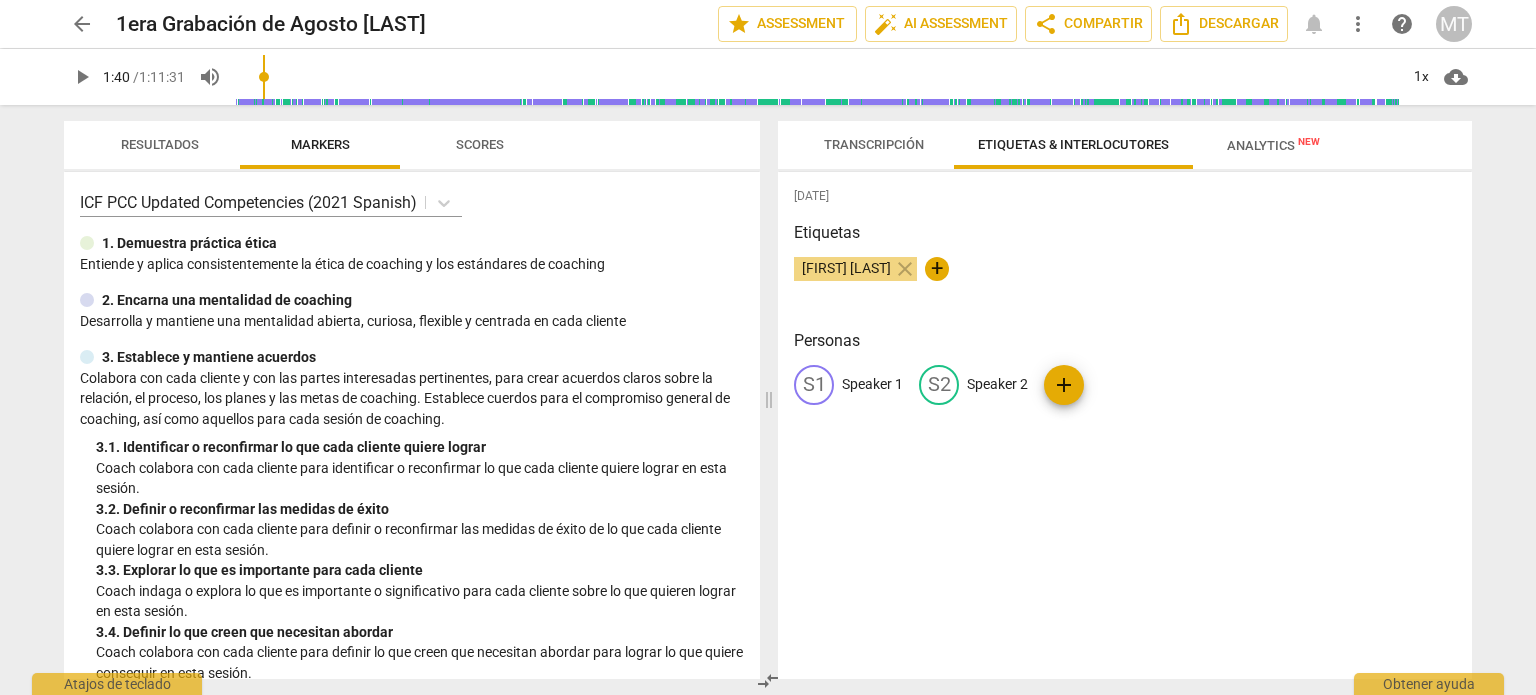 click on "Speaker 1" at bounding box center [872, 384] 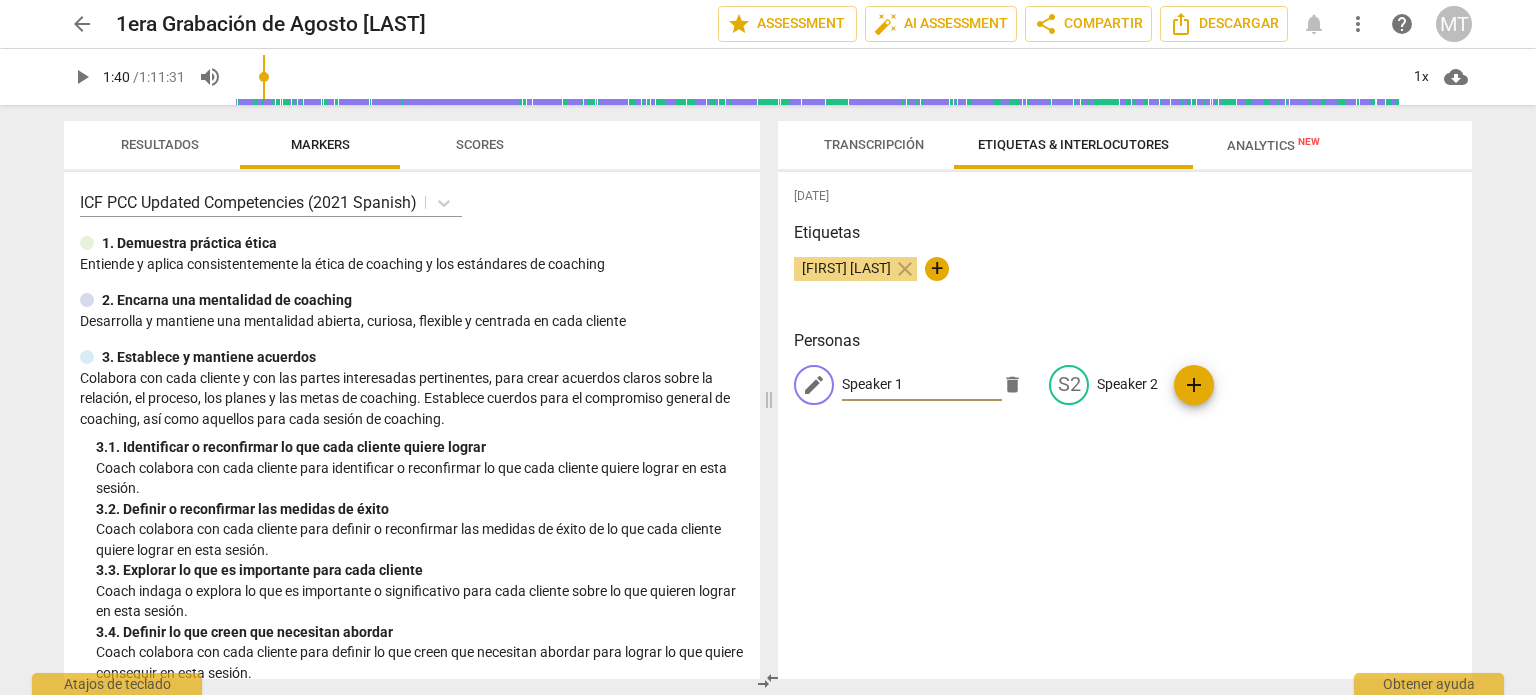 type on "c" 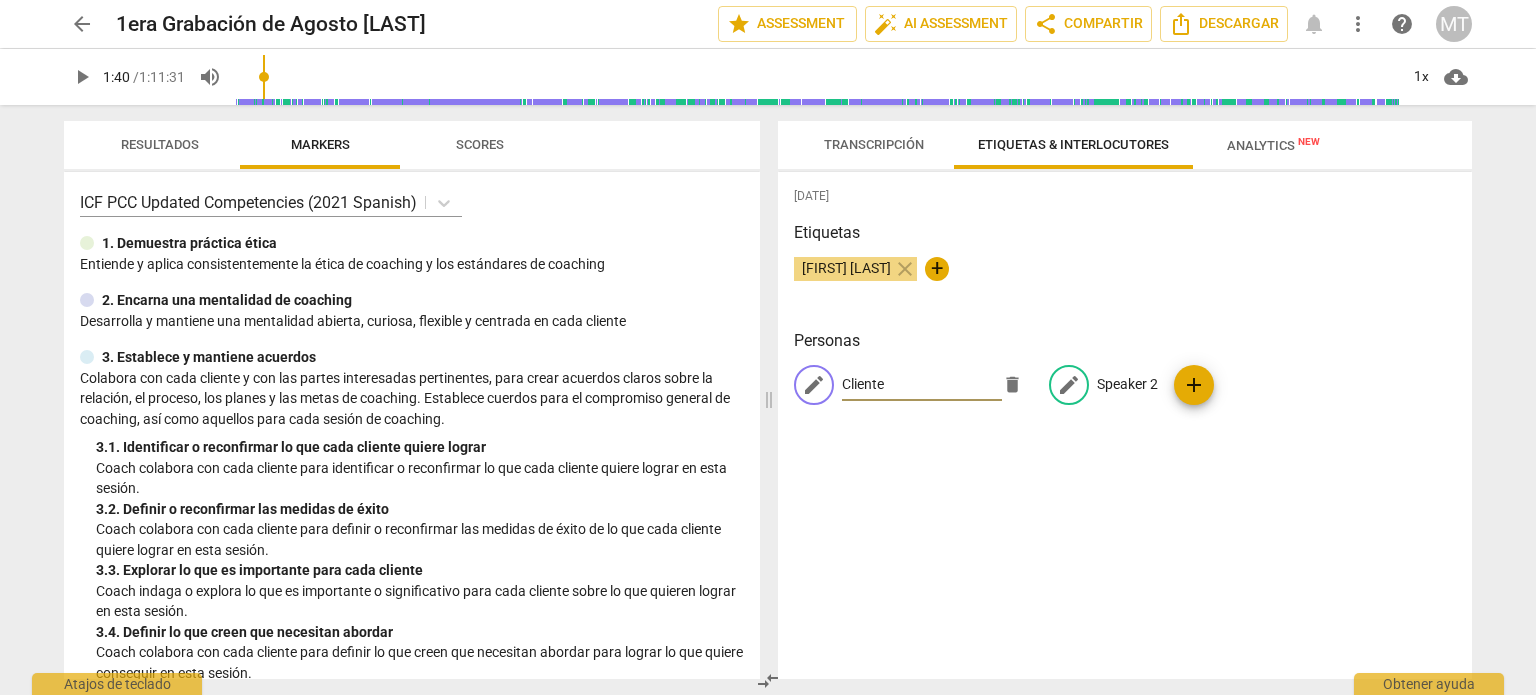 type on "Cliente" 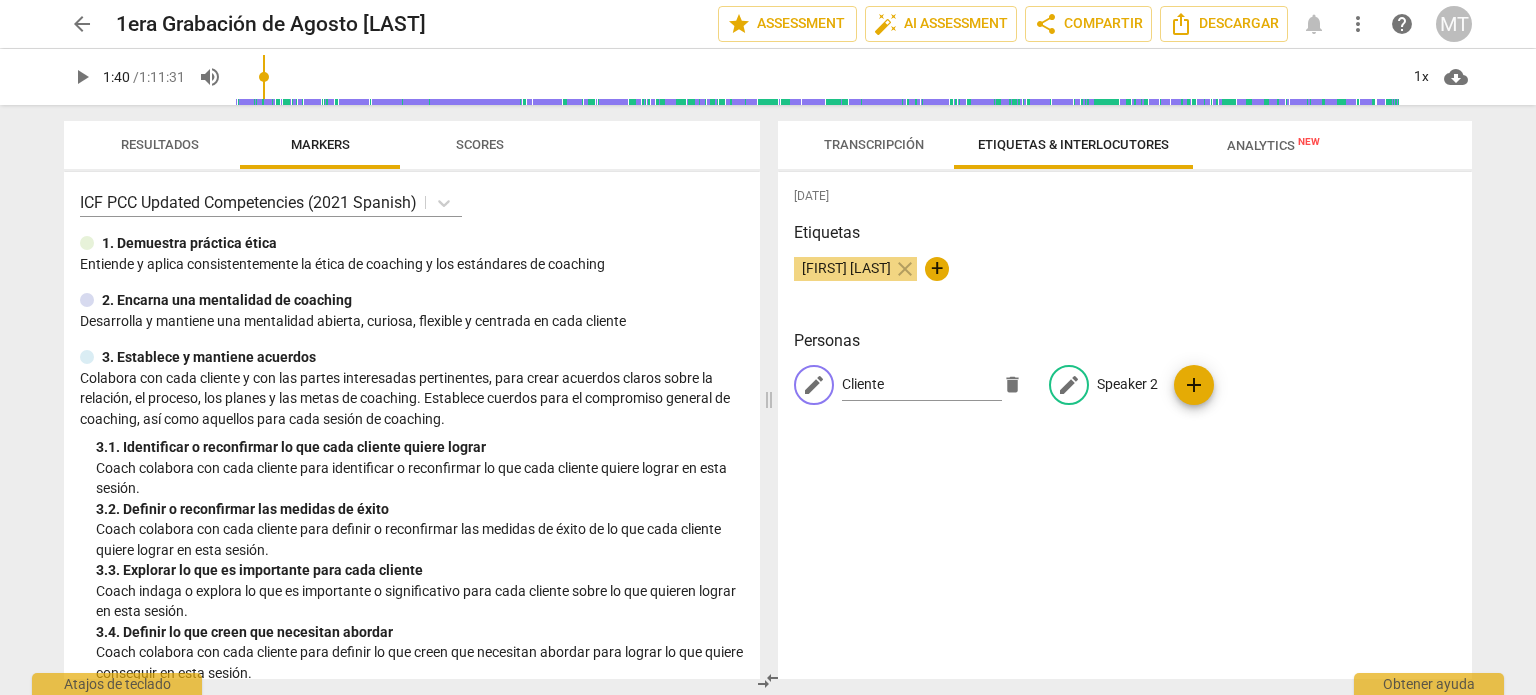 click on "Speaker 2" at bounding box center [1127, 384] 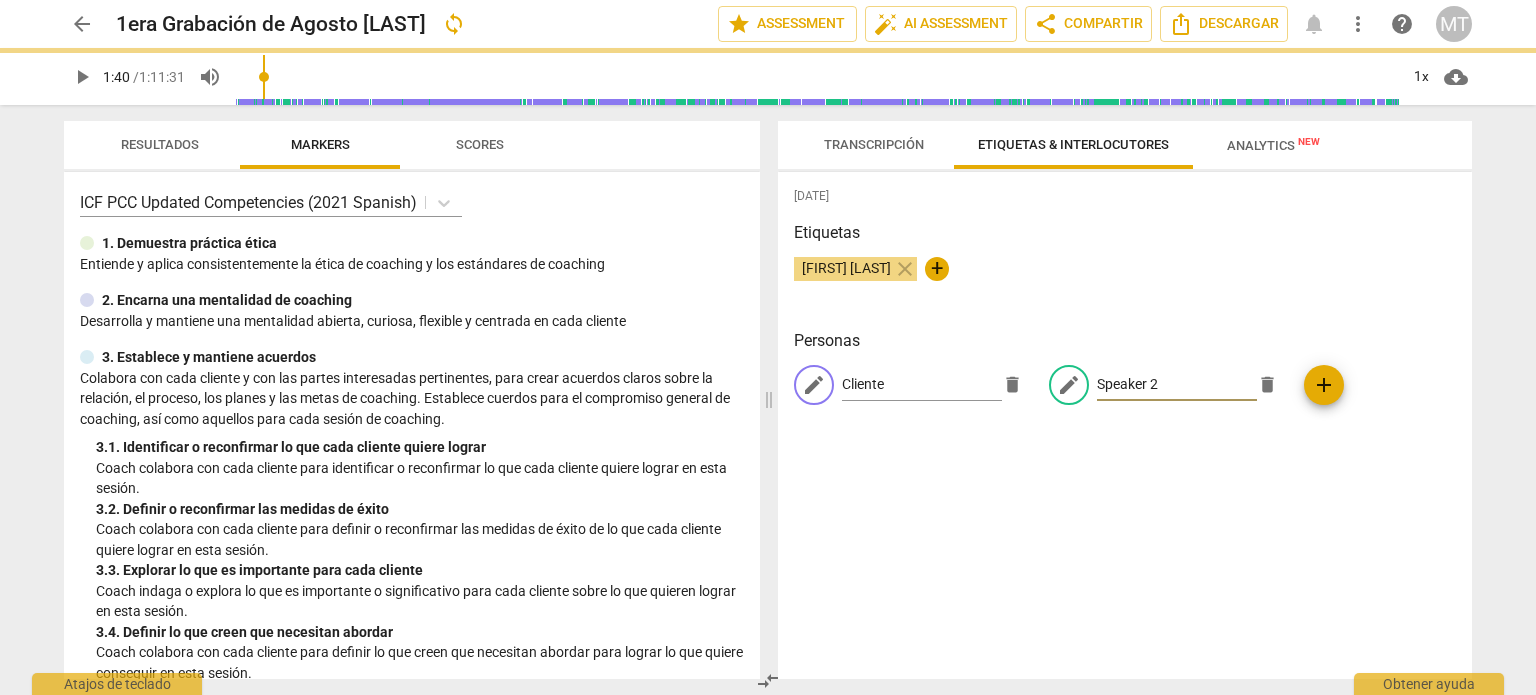 click on "edit Cliente delete edit Speaker 2 delete add" at bounding box center (1125, 393) 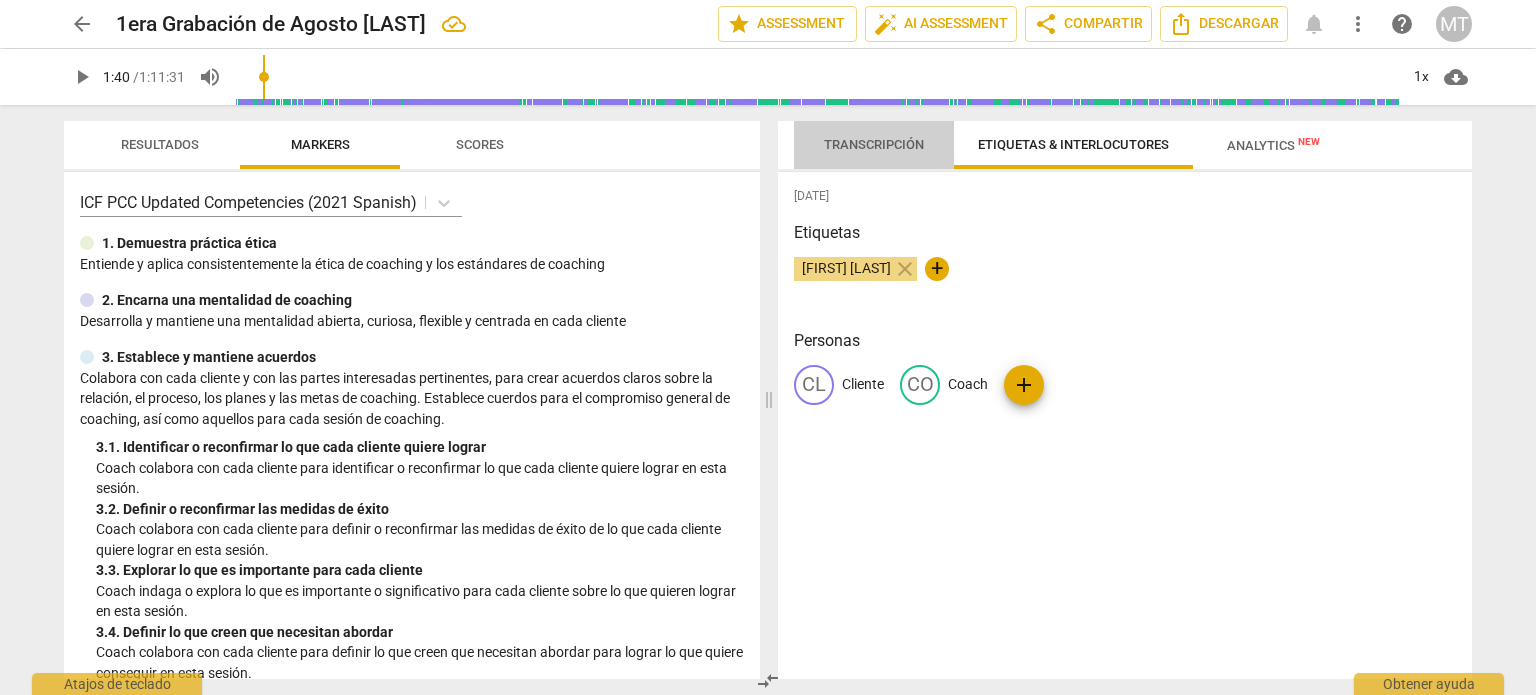 click on "Transcripción" at bounding box center [874, 145] 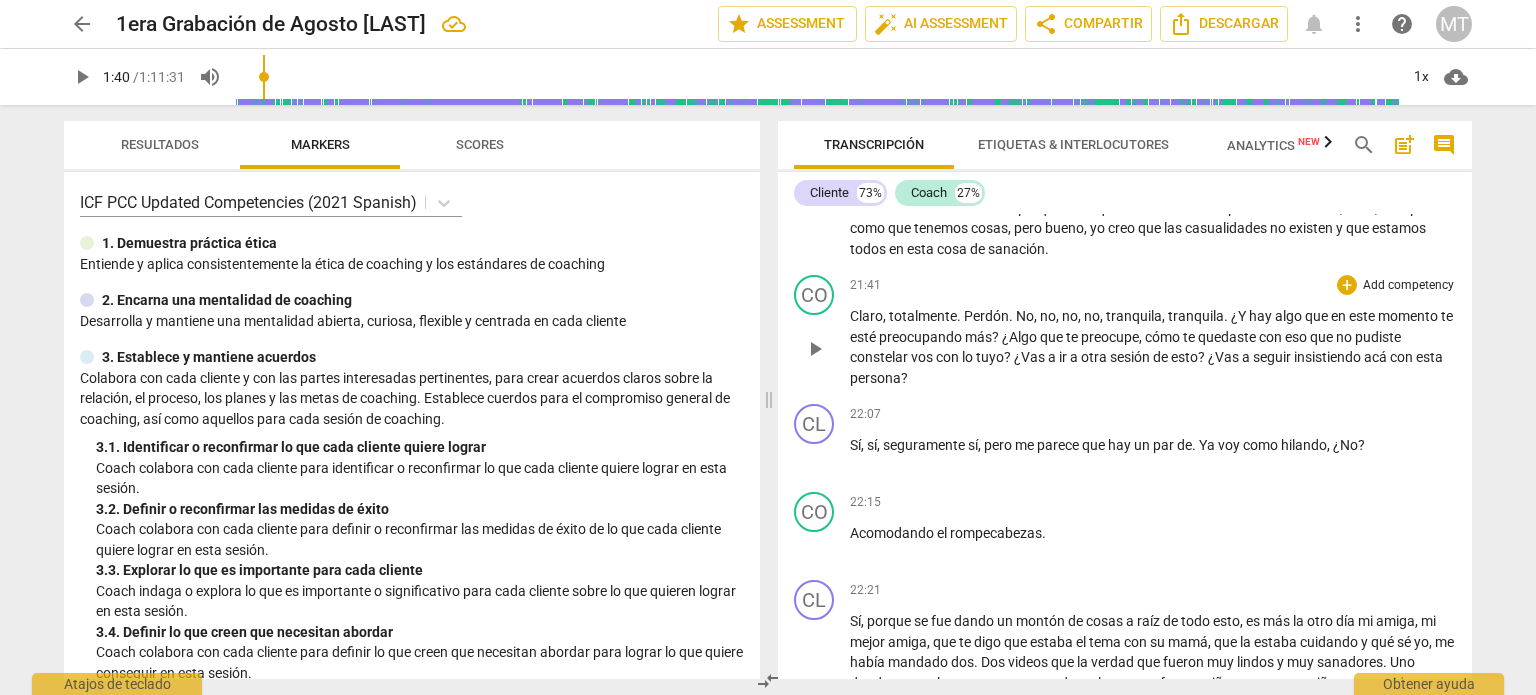 scroll, scrollTop: 6613, scrollLeft: 0, axis: vertical 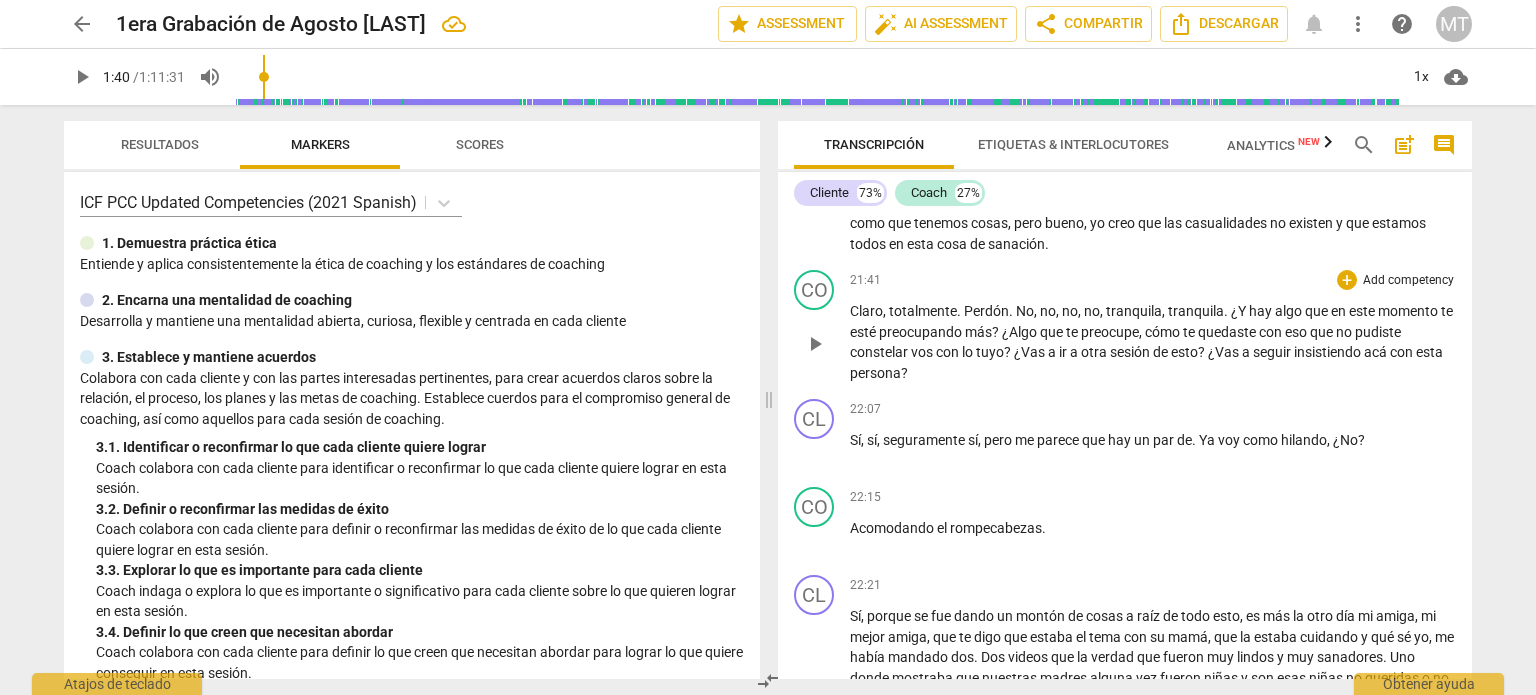 click on "play_arrow" at bounding box center (815, 344) 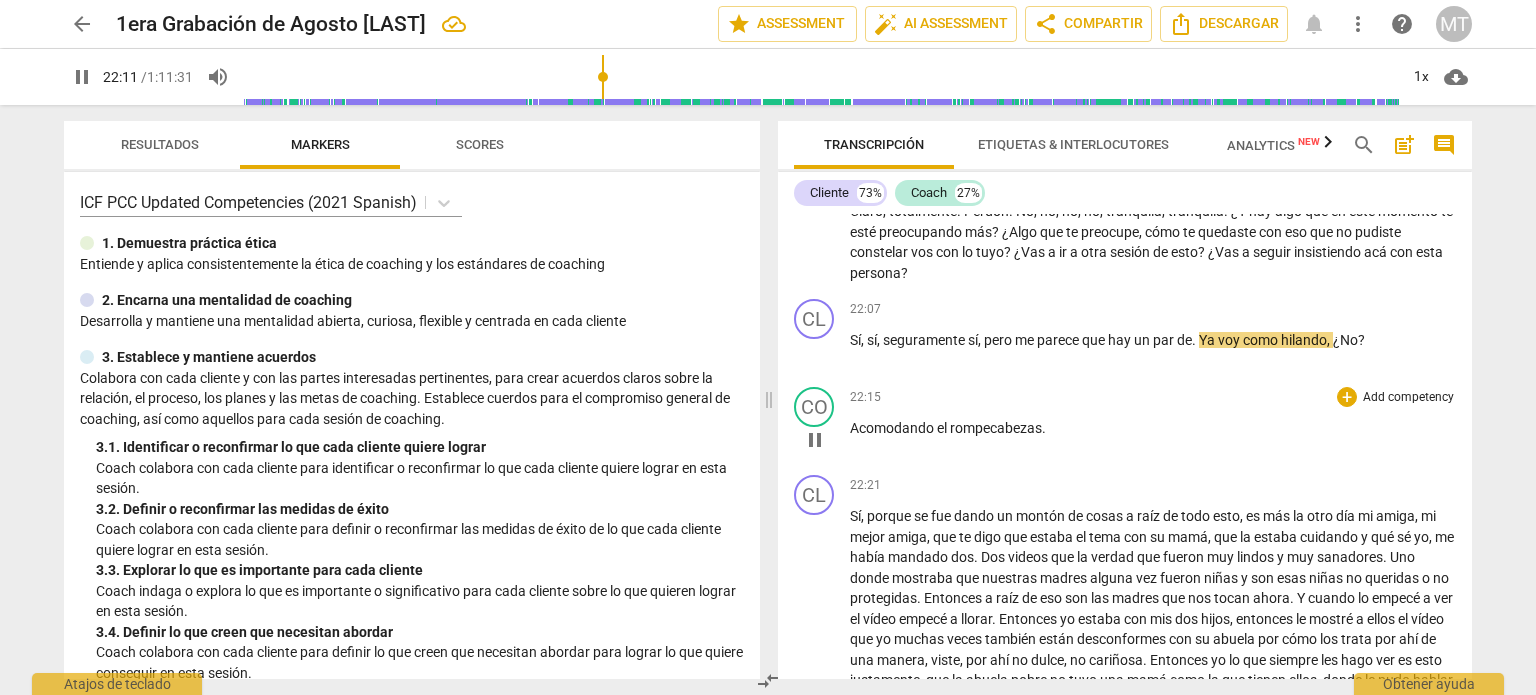 scroll, scrollTop: 6813, scrollLeft: 0, axis: vertical 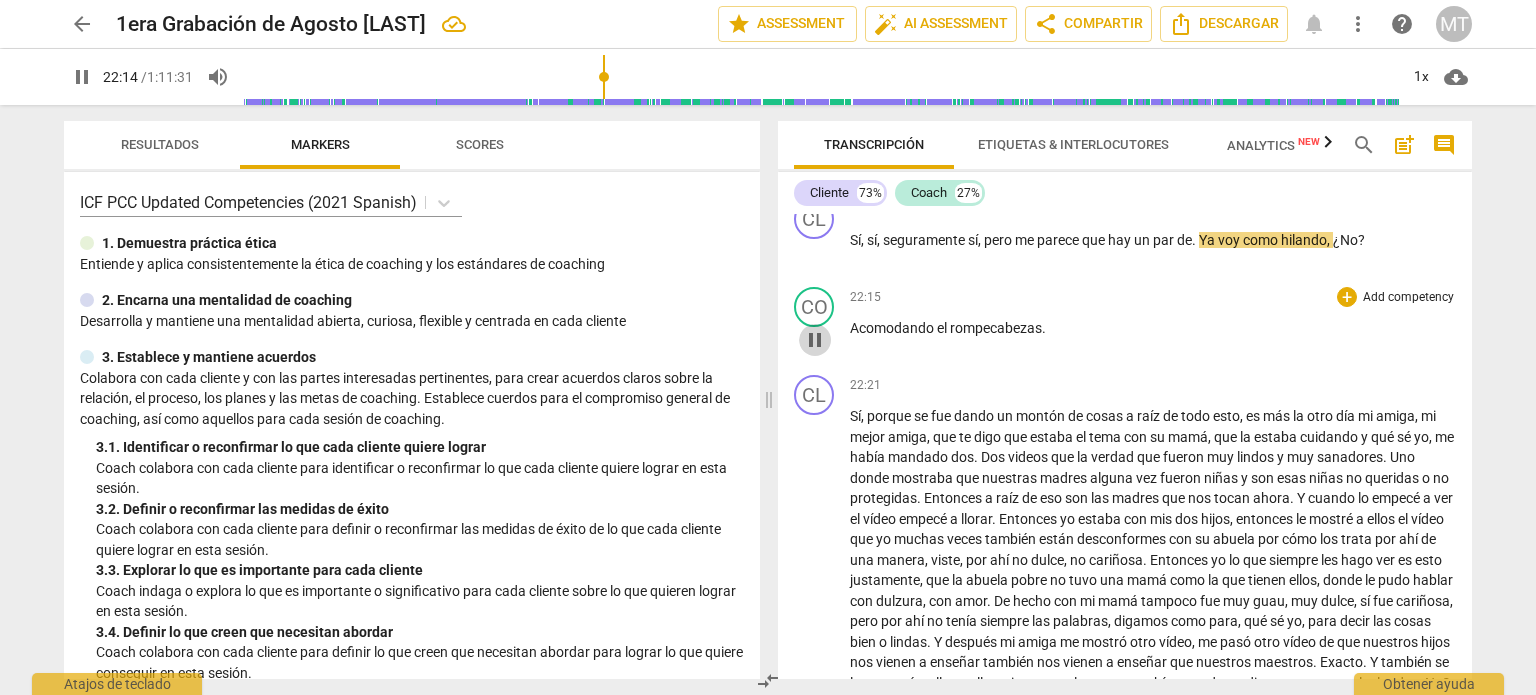 click on "pause" at bounding box center (815, 340) 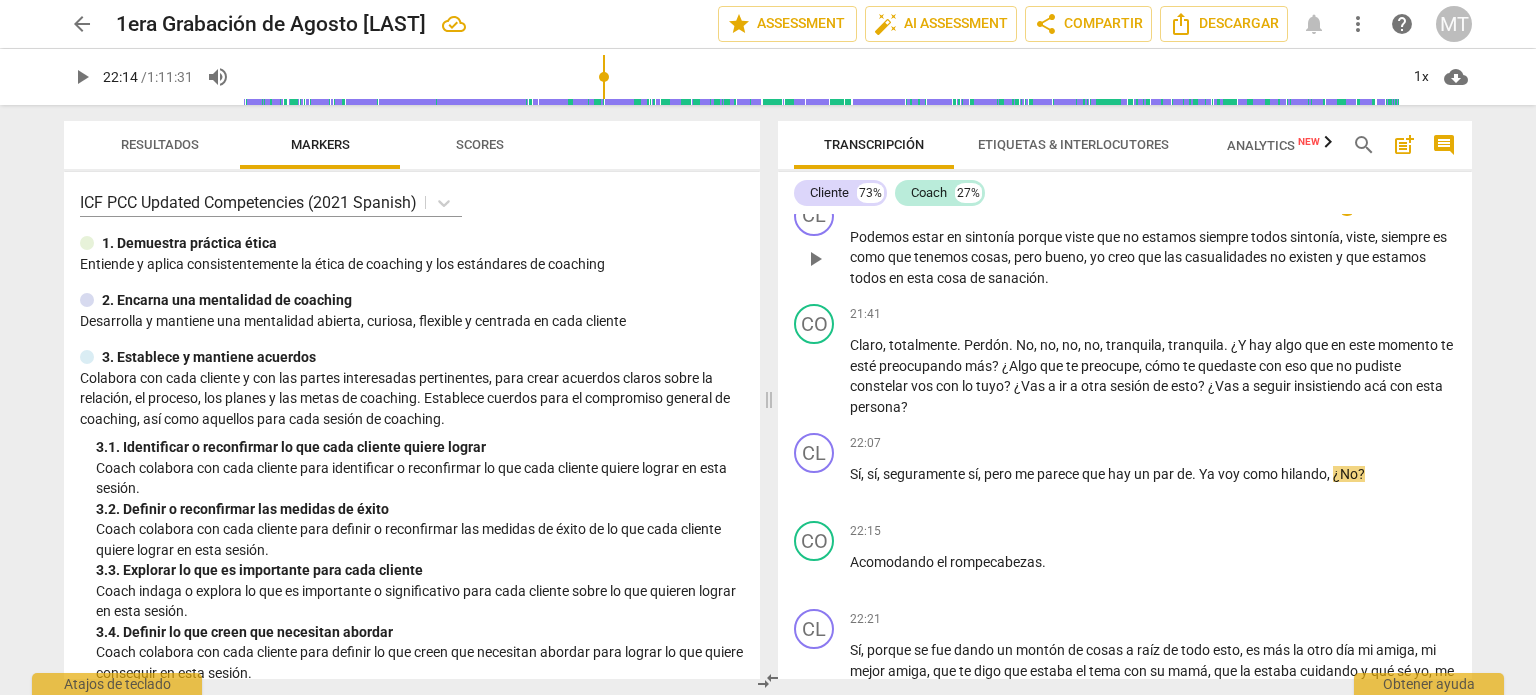 scroll, scrollTop: 6713, scrollLeft: 0, axis: vertical 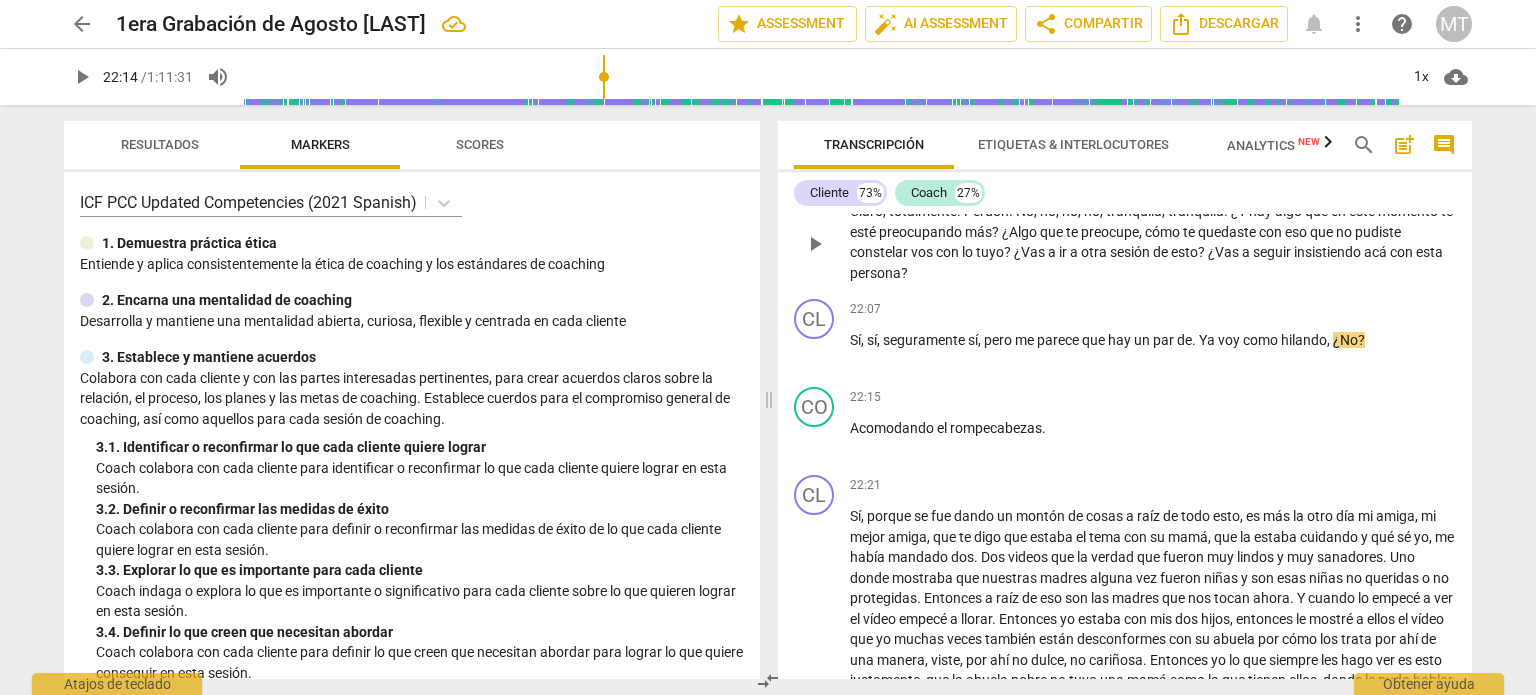 click on "play_arrow" at bounding box center (815, 244) 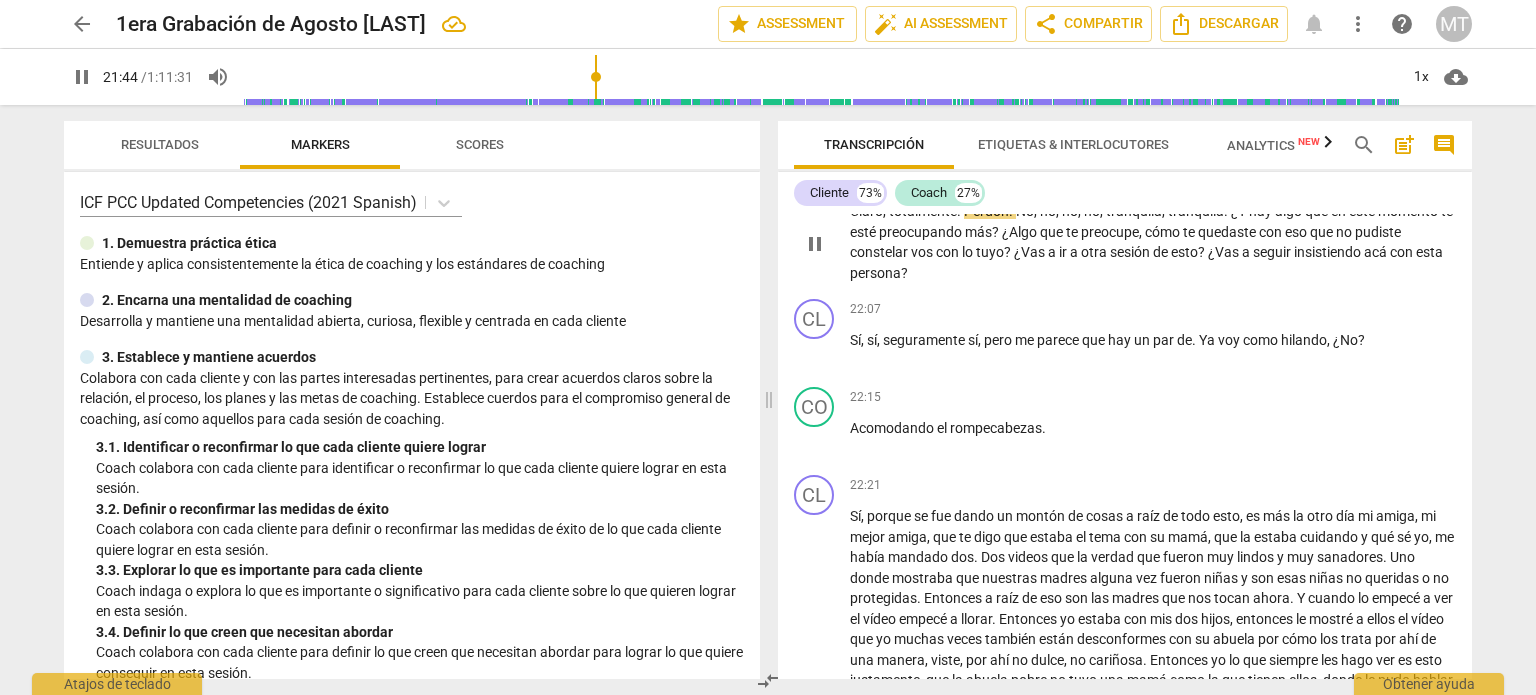 click on "pause" at bounding box center [815, 244] 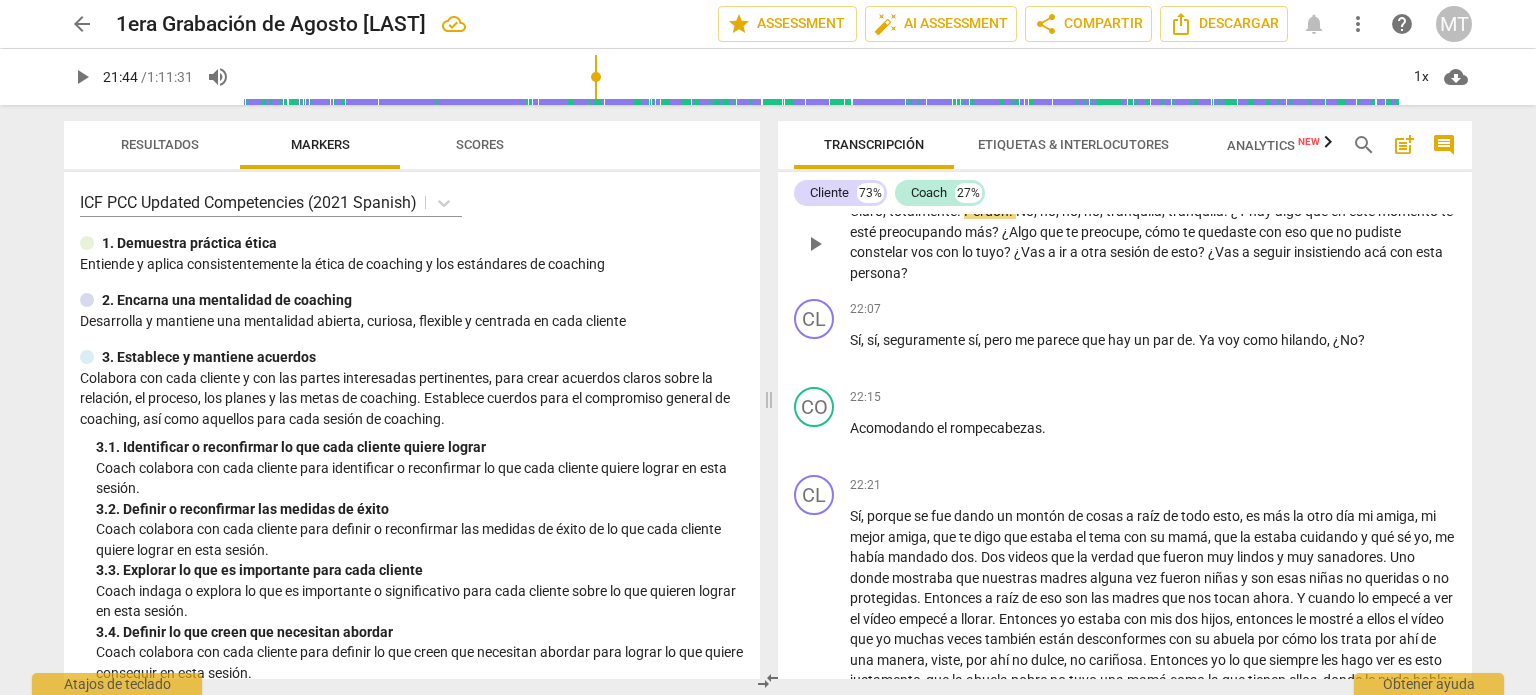 type on "1305" 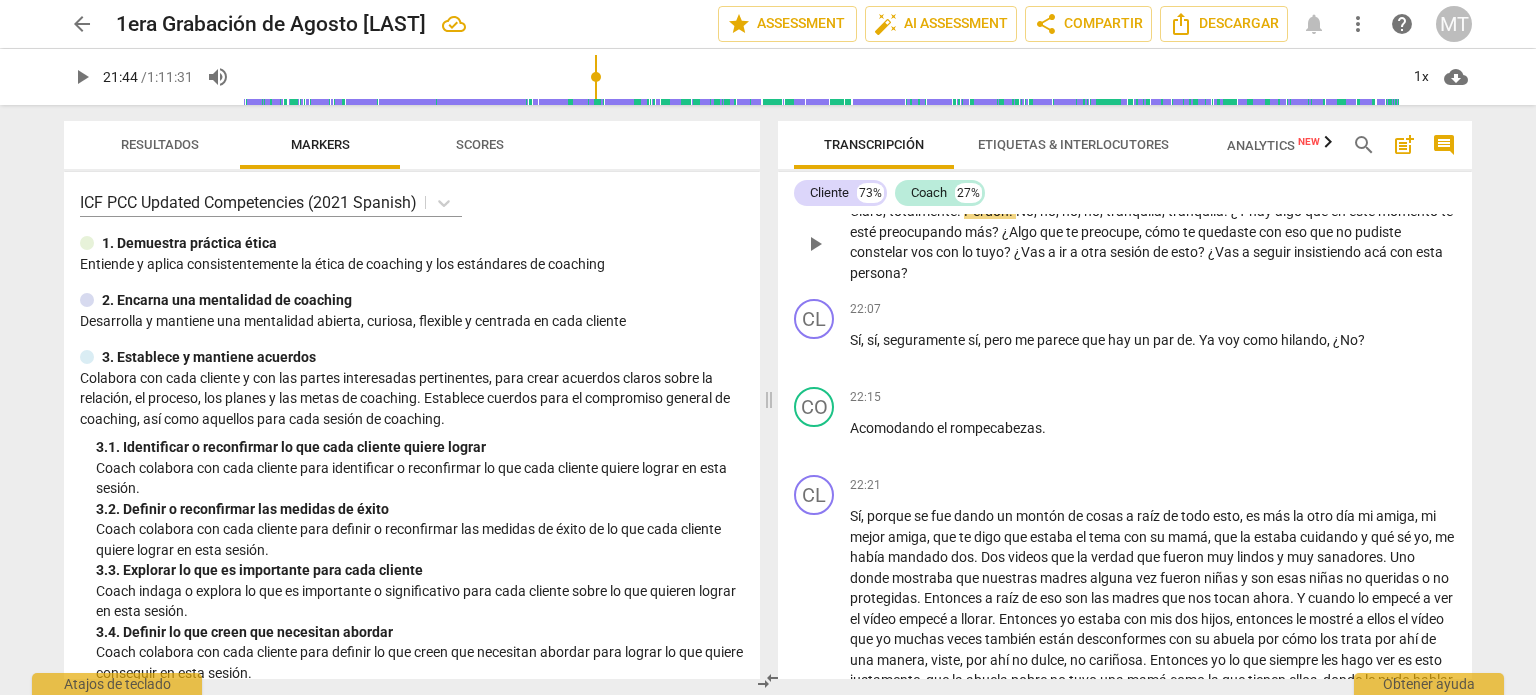 click on "+" at bounding box center (1347, 180) 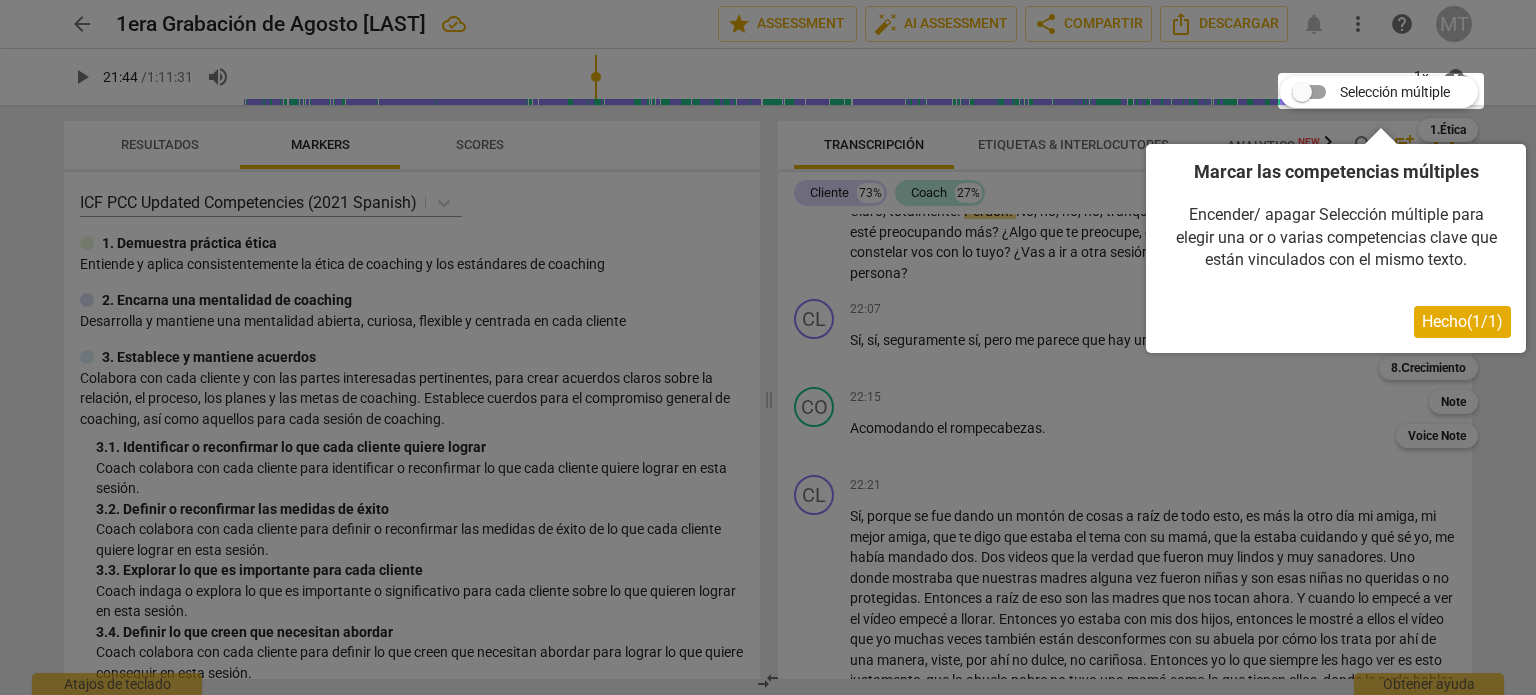 click on "Hecho  ( 1 / 1 )" at bounding box center (1462, 321) 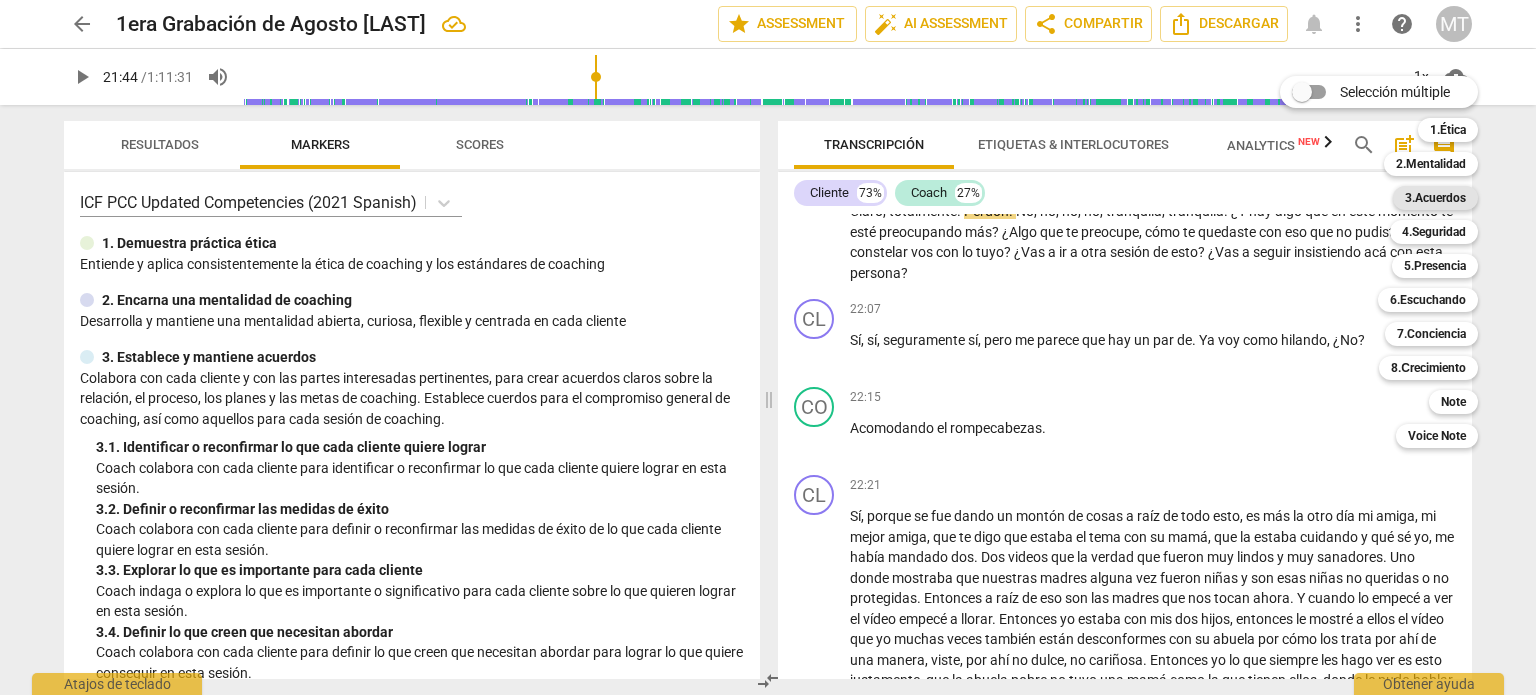 click on "3.Acuerdos" at bounding box center (1435, 198) 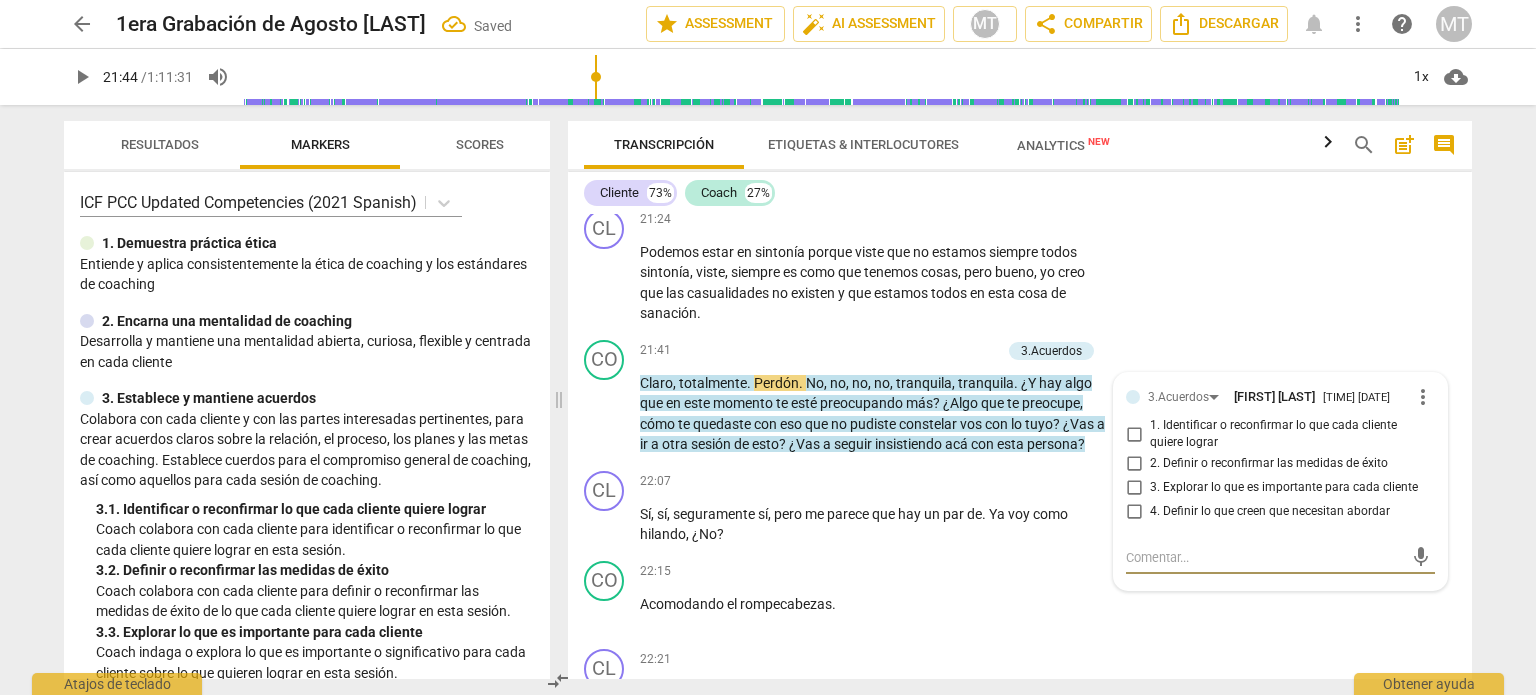 scroll, scrollTop: 7484, scrollLeft: 0, axis: vertical 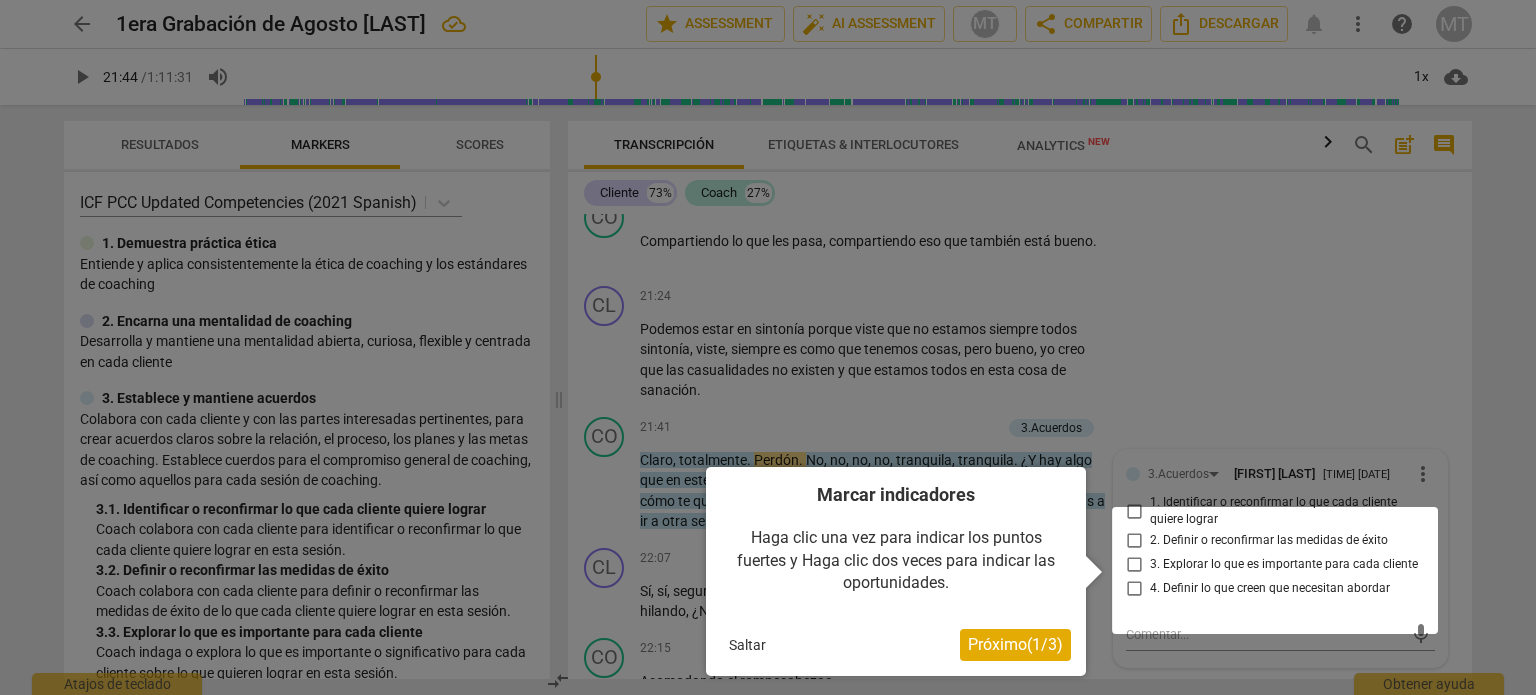 click on "Próximo   ( 1 / 3 )" at bounding box center [1015, 644] 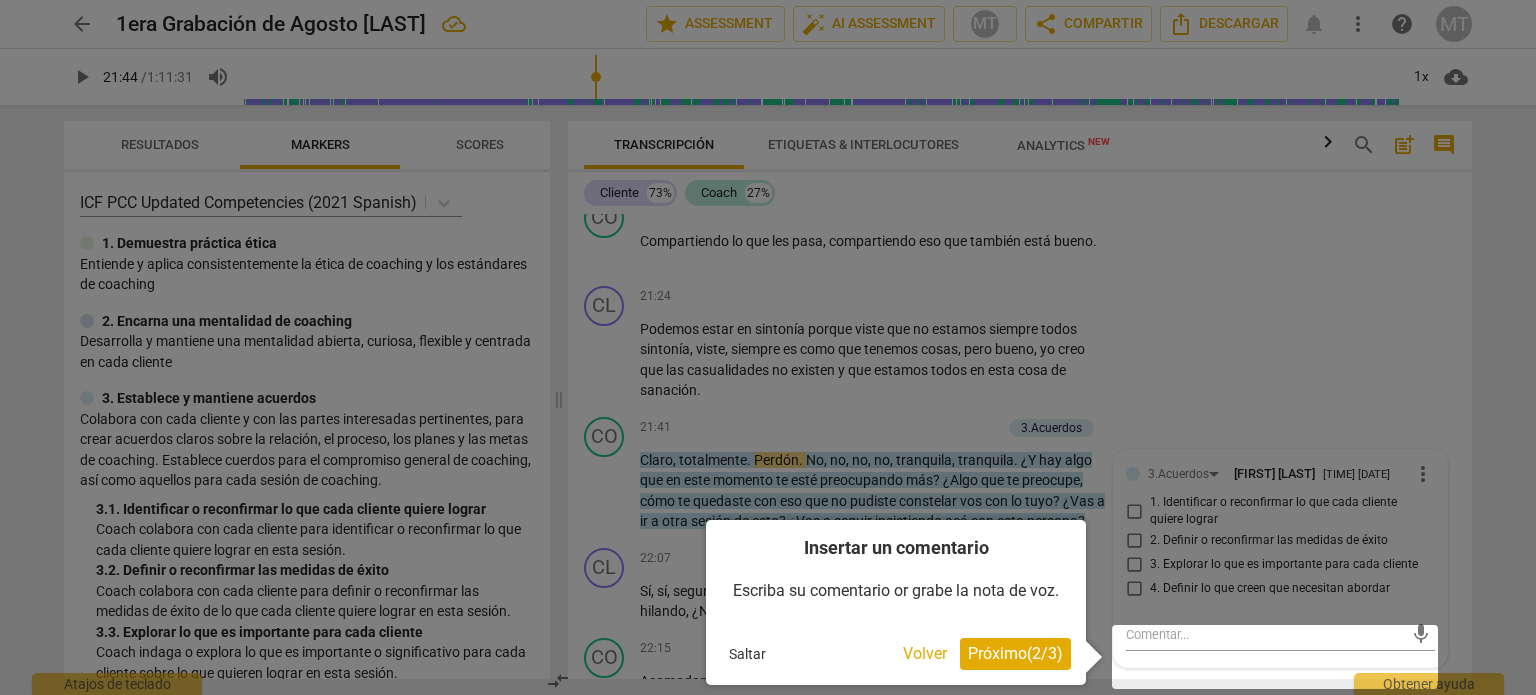 click on "Próximo   ( 2 / 3 )" at bounding box center (1015, 653) 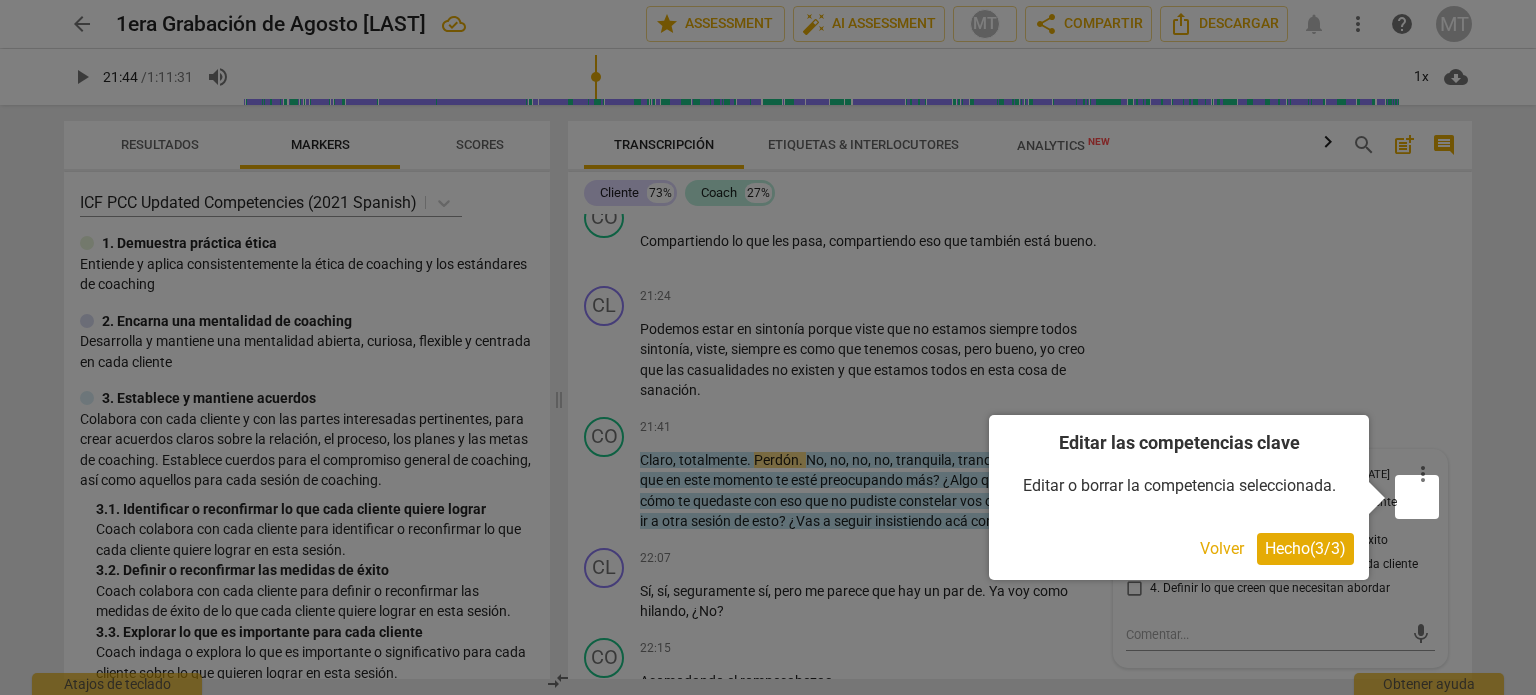 click on "Hecho  ( 3 / 3 )" at bounding box center [1305, 548] 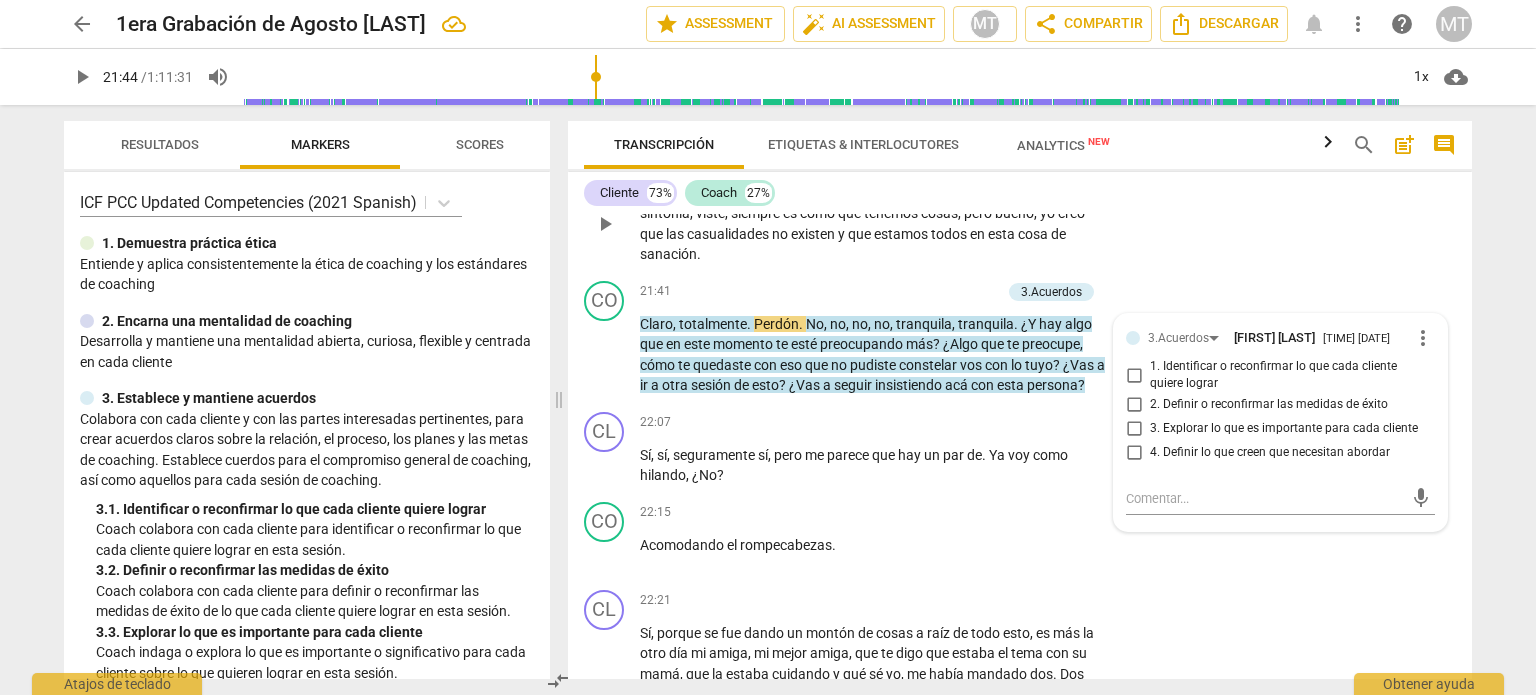 scroll, scrollTop: 7684, scrollLeft: 0, axis: vertical 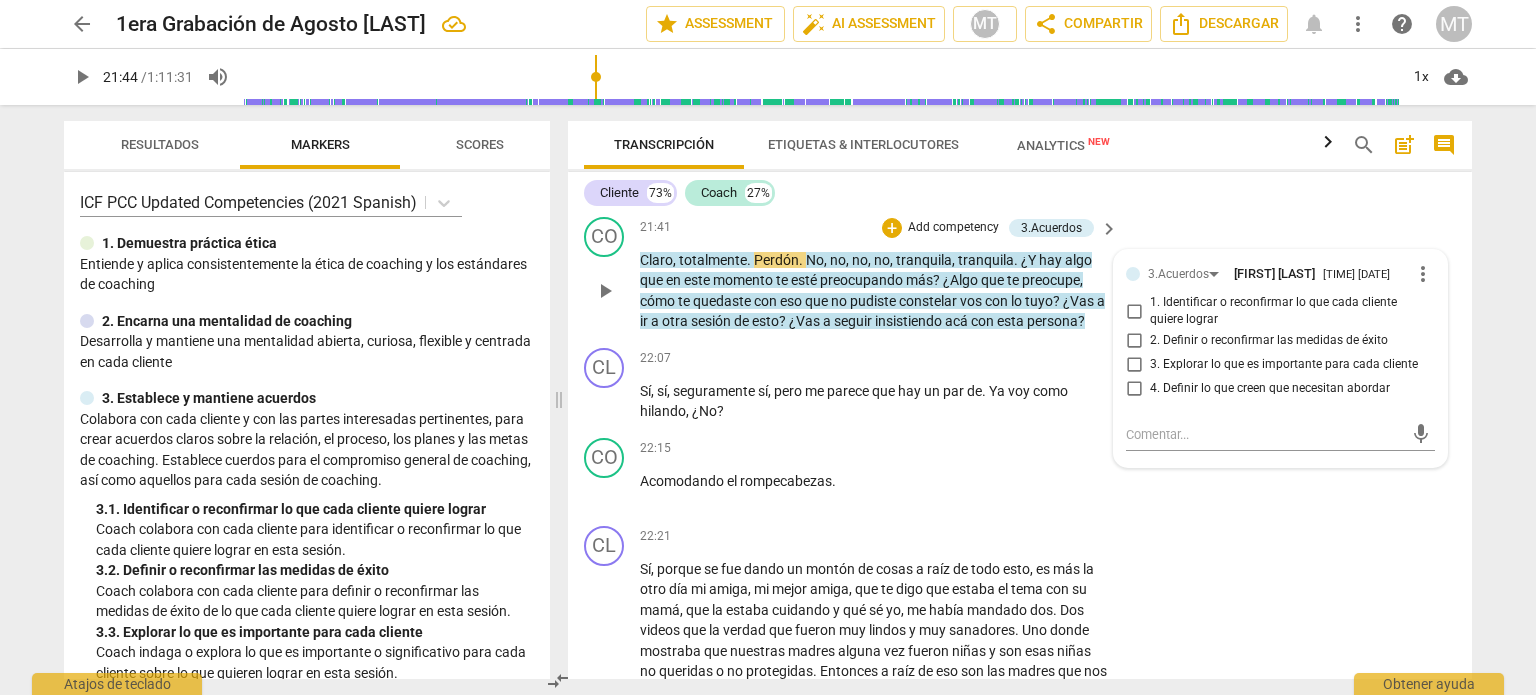 click on "1. Identificar o reconfirmar lo que cada cliente quiere lograr" at bounding box center [1134, 311] 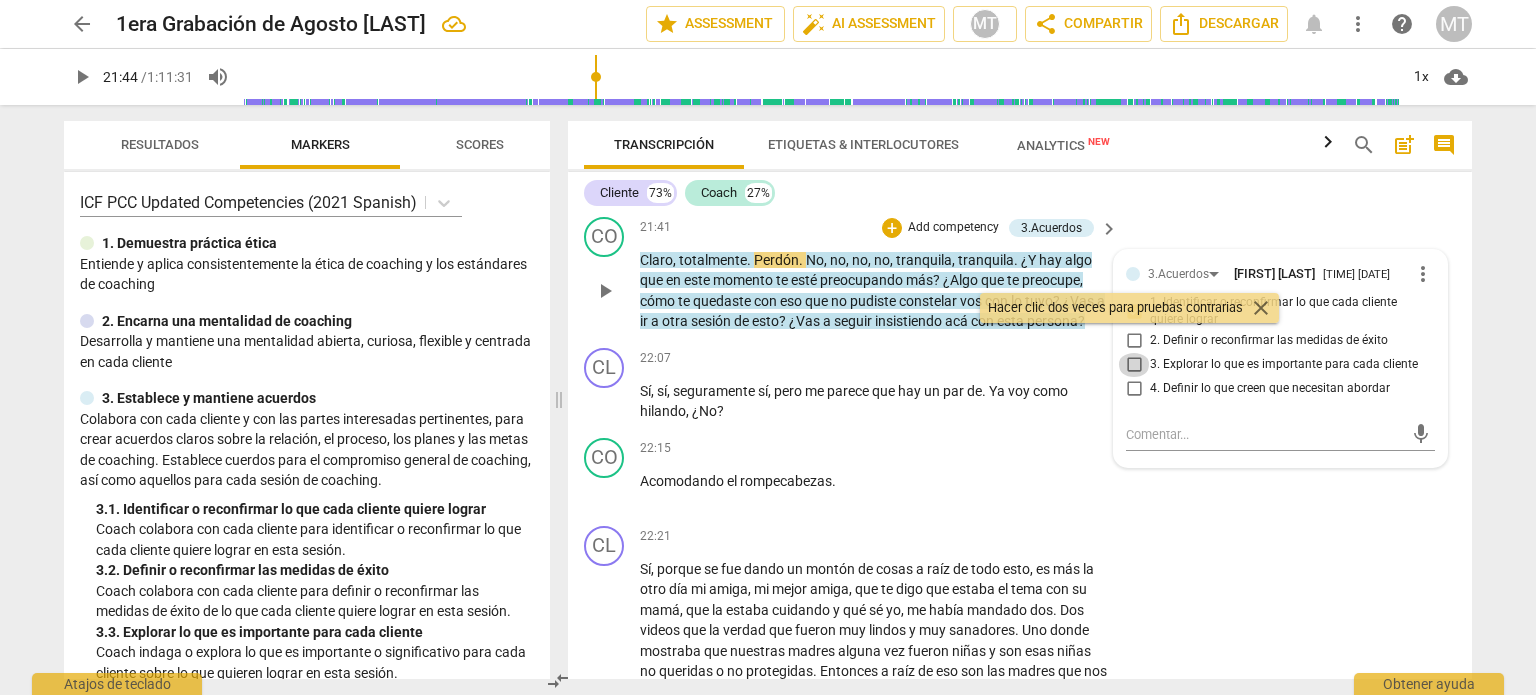 click on "3. Explorar lo que es importante para cada cliente" at bounding box center [1134, 365] 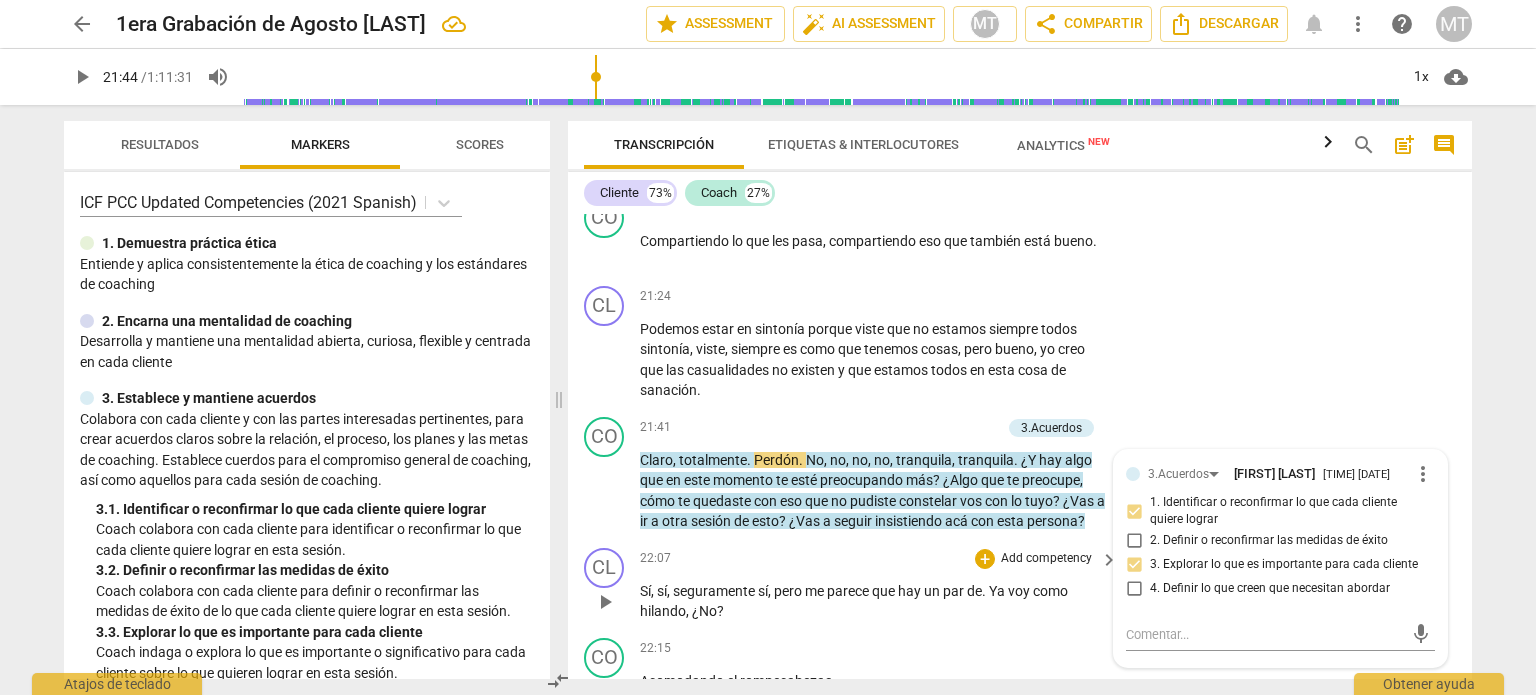 scroll, scrollTop: 7084, scrollLeft: 0, axis: vertical 